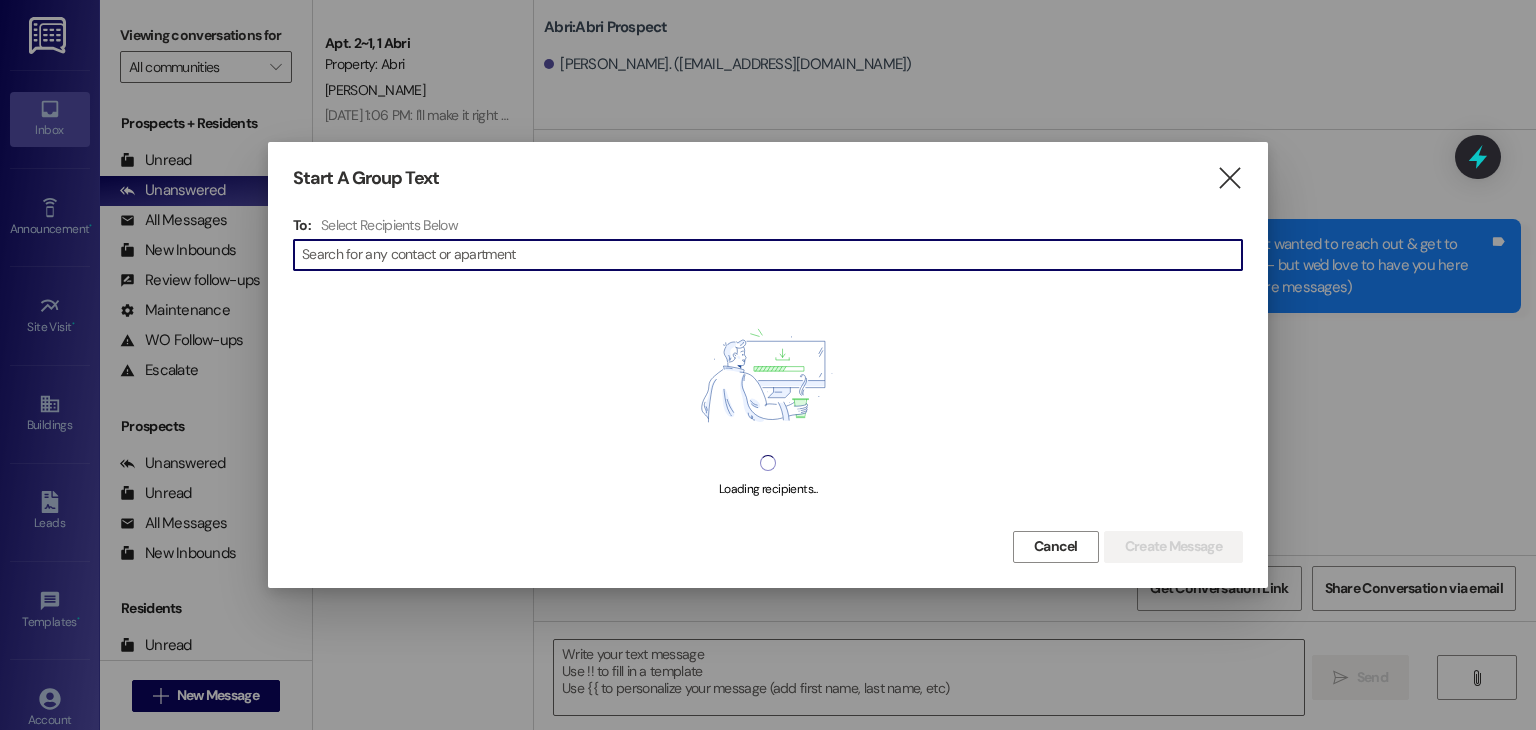 scroll, scrollTop: 0, scrollLeft: 0, axis: both 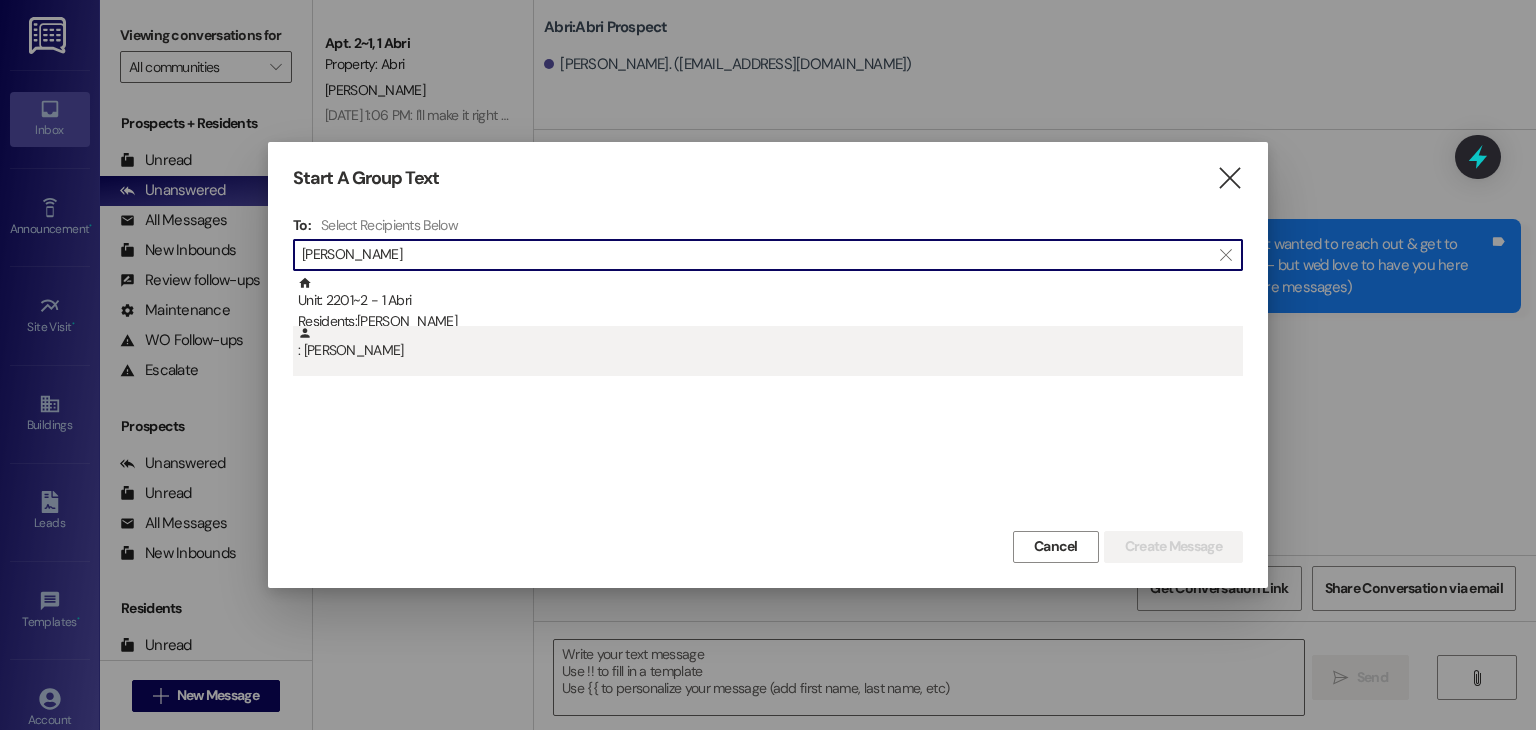 type on "[PERSON_NAME]" 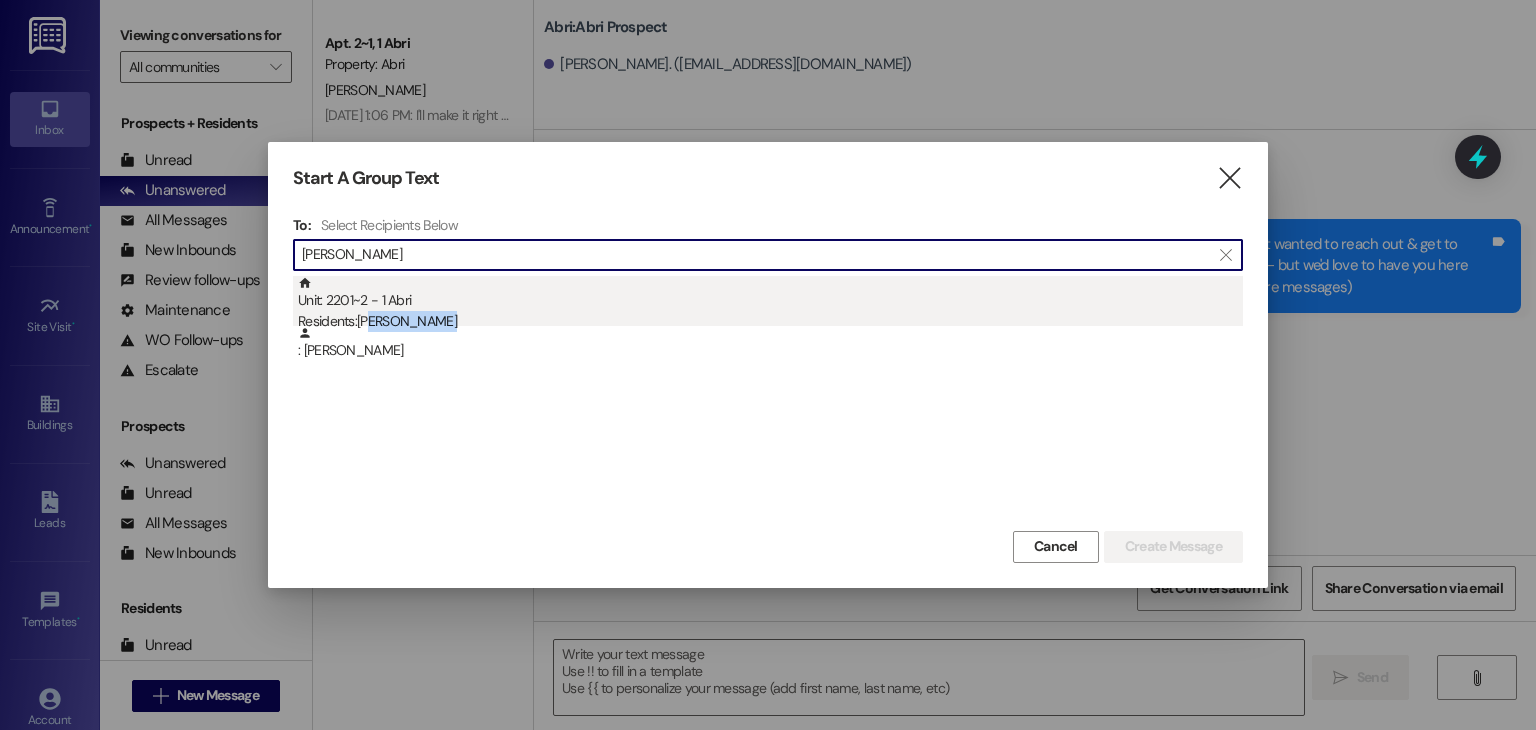 click on "Unit: 2201~2 - 1 Abri Residents:  [PERSON_NAME] : [PERSON_NAME]" at bounding box center [768, 326] 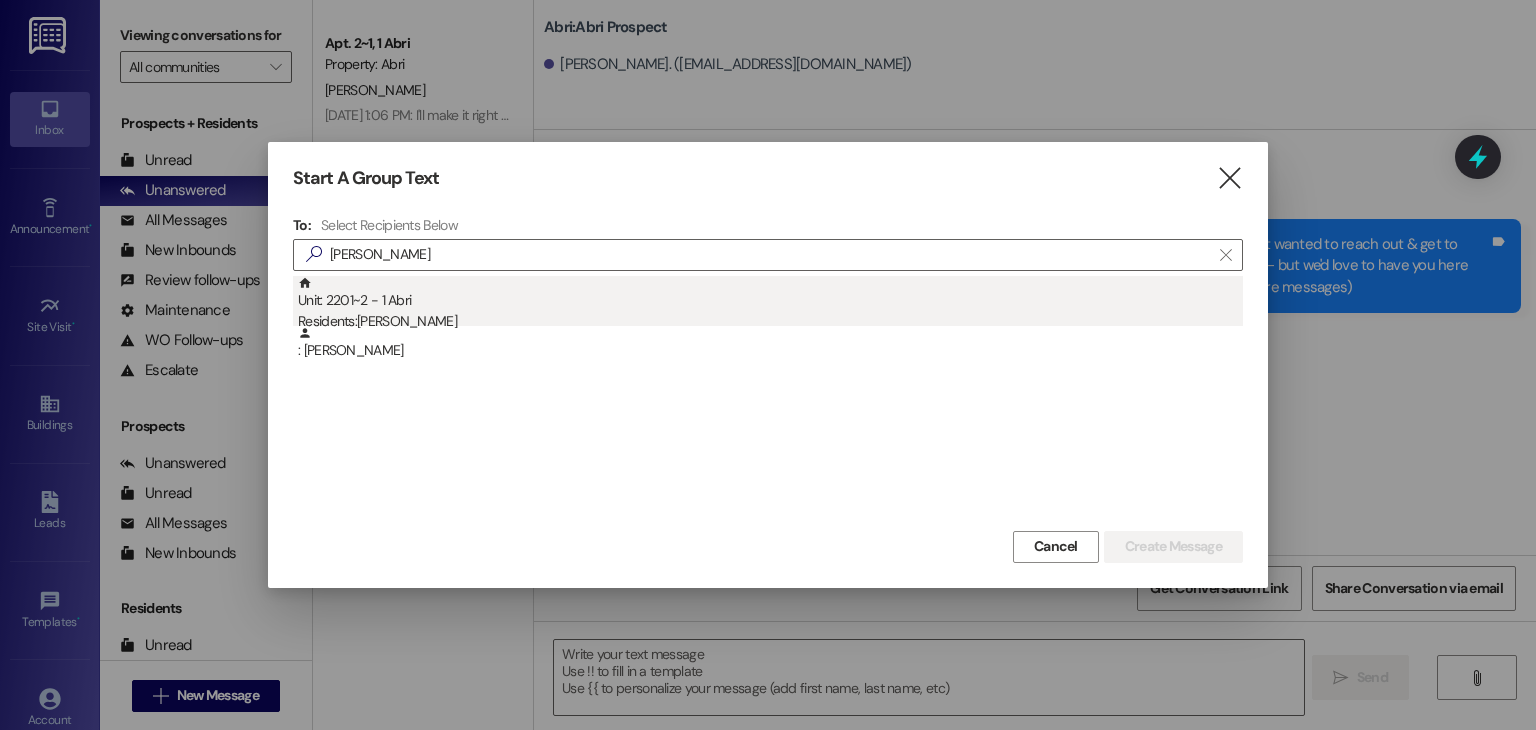 click on "Unit: 2201~2 - 1 [DEMOGRAPHIC_DATA] Residents:  [PERSON_NAME]" at bounding box center [770, 304] 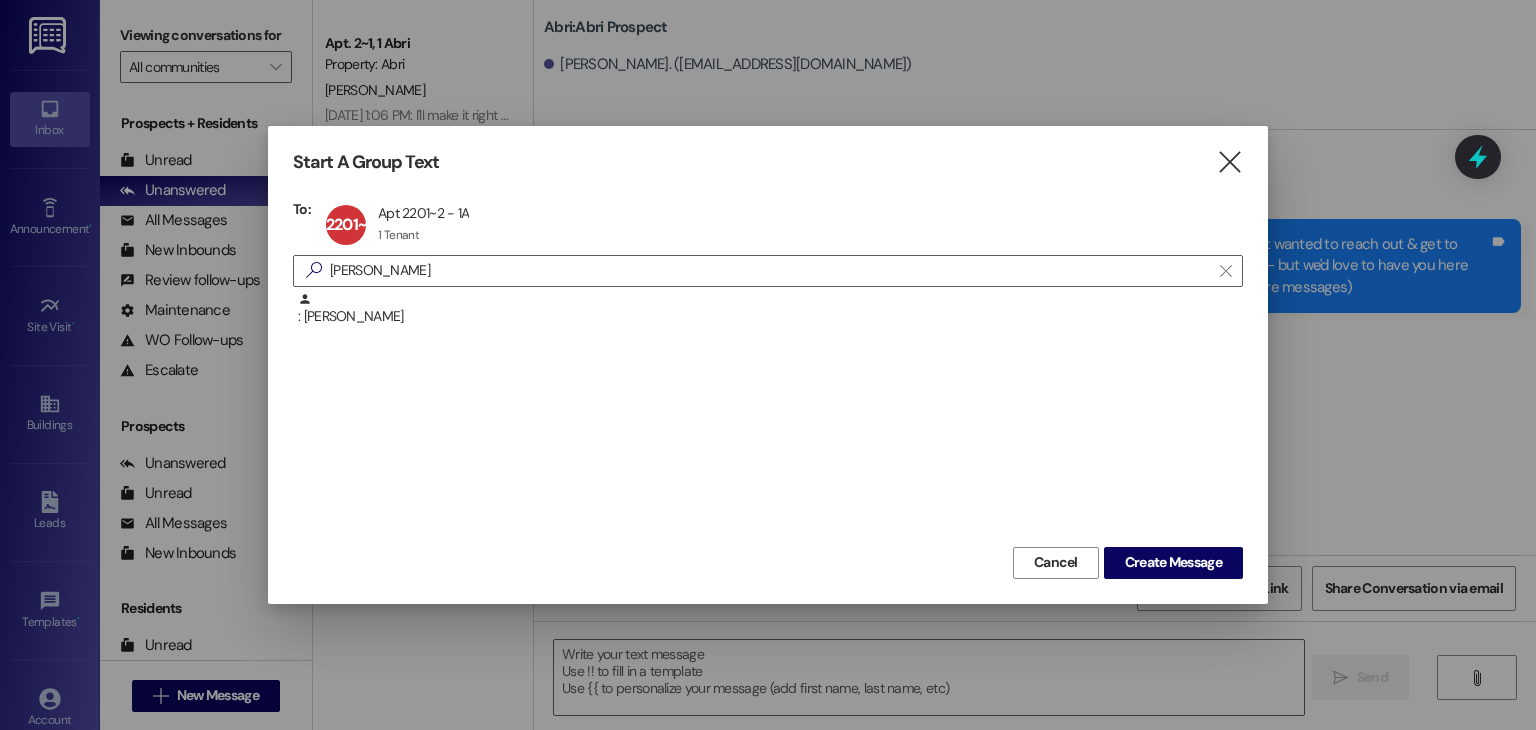 click on "Start A Group Text  To:  2201~2 Apt 2201~2 - 1A Apt 2201~2 - 1A 1 Tenant 1 Tenant click to remove  [PERSON_NAME]  : [PERSON_NAME] Cancel Create Message" at bounding box center [768, 364] 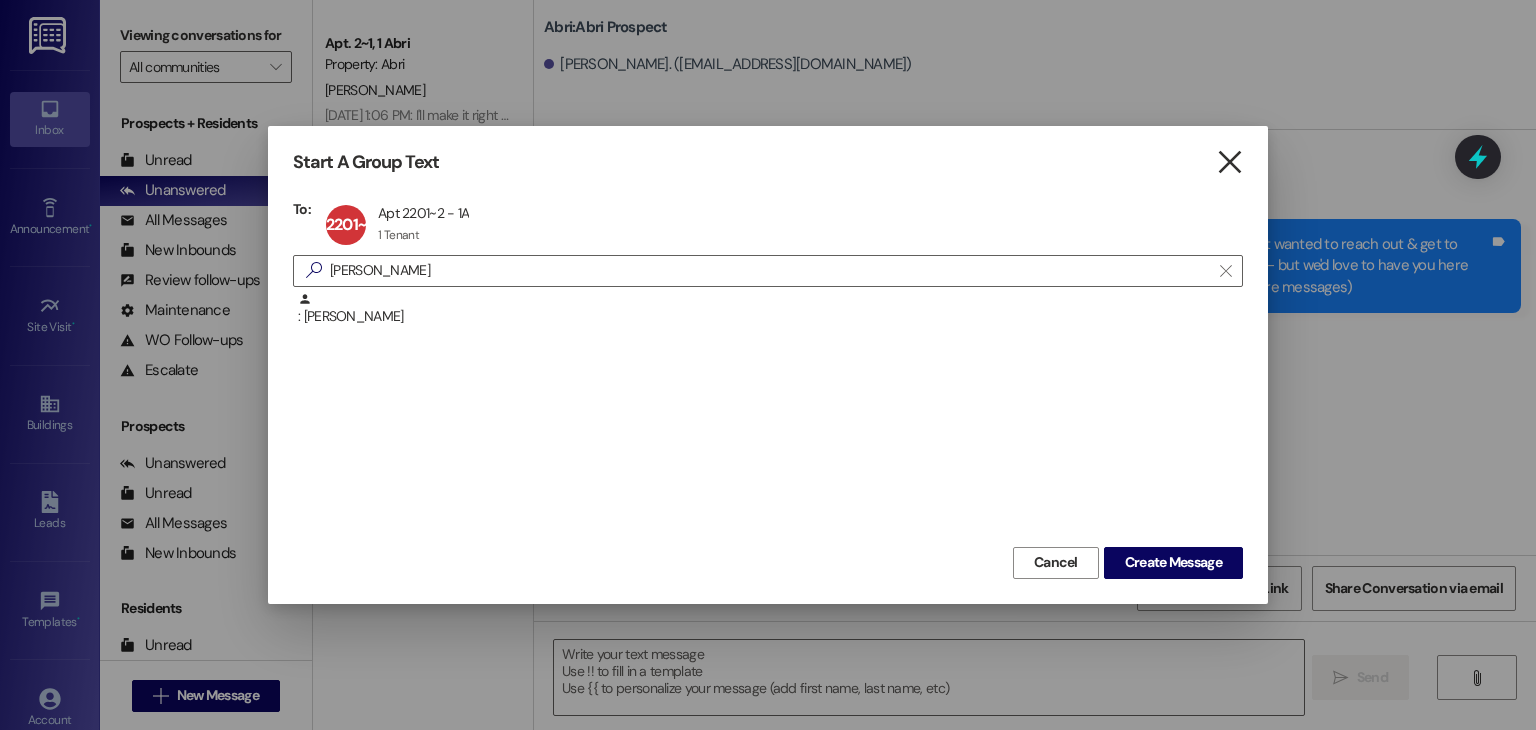 click on "" at bounding box center (1229, 162) 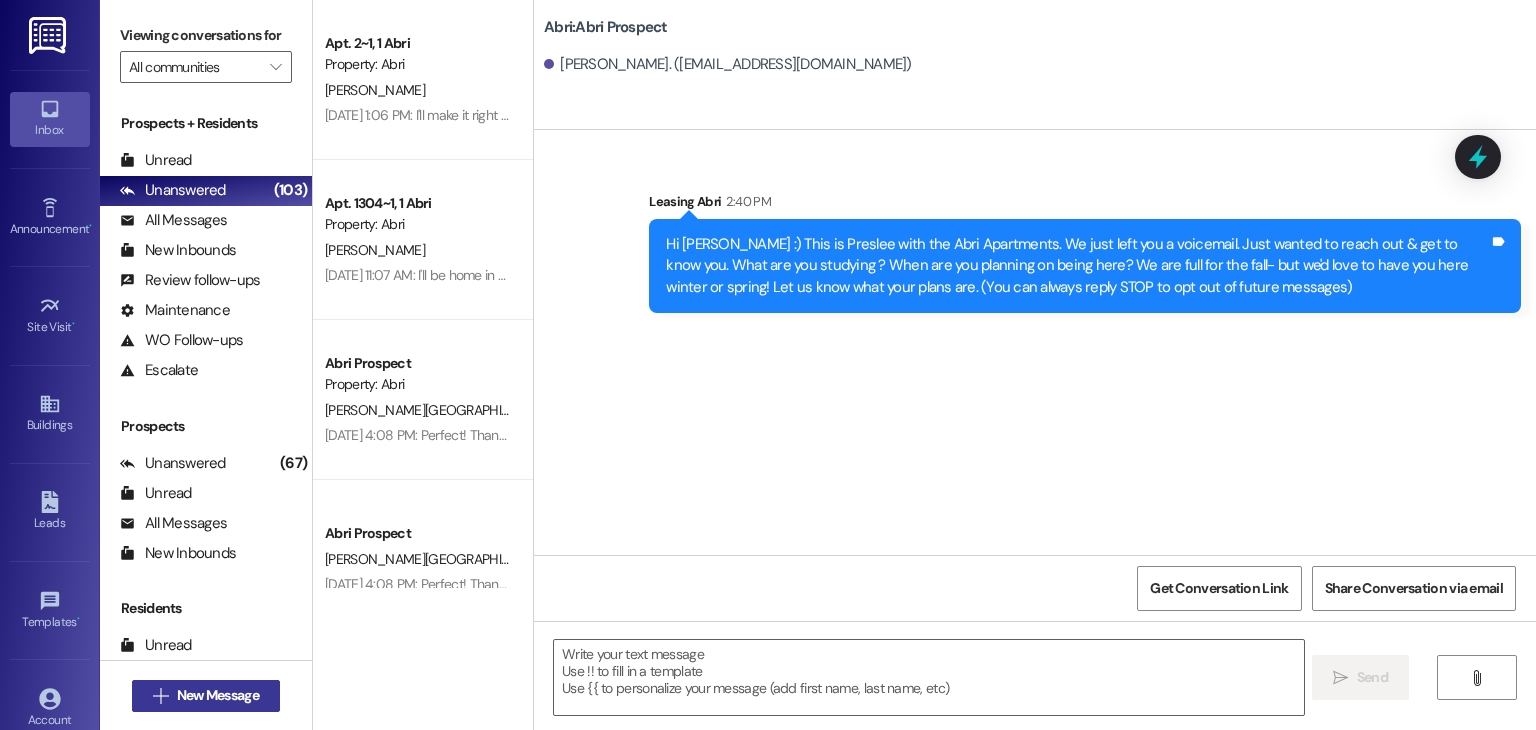 click on "New Message" at bounding box center (218, 695) 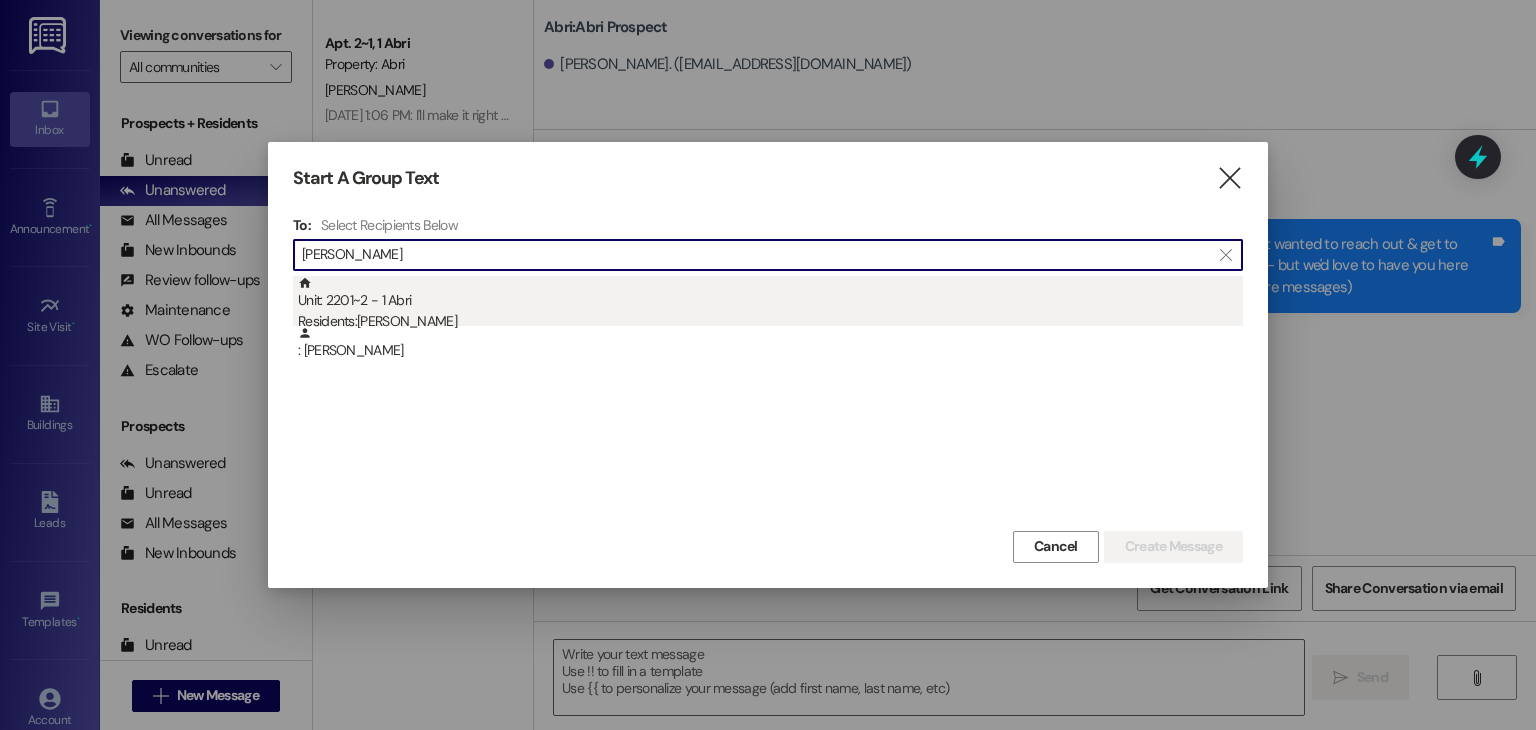 type on "[PERSON_NAME]" 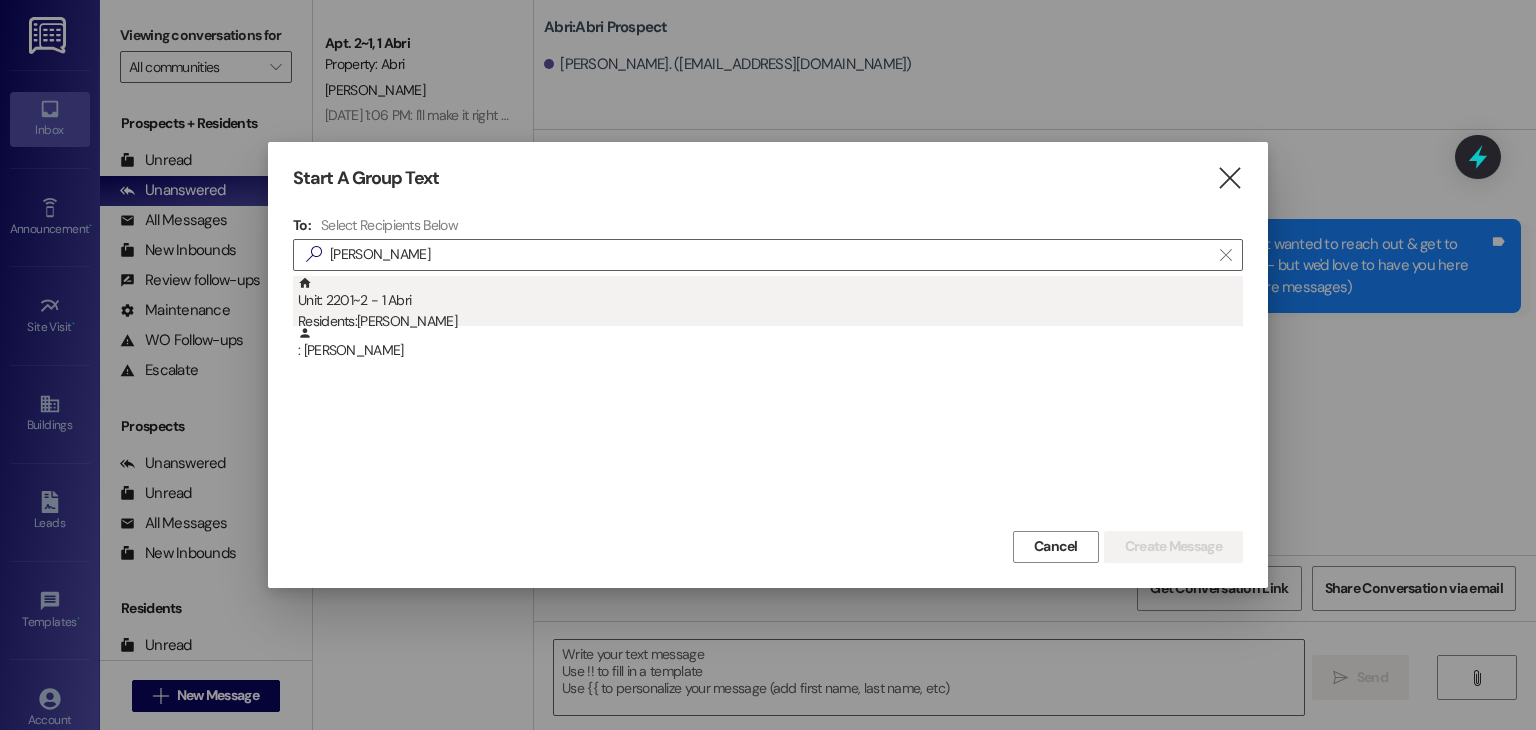 click on "Unit: 2201~2 - 1 [DEMOGRAPHIC_DATA] Residents:  [PERSON_NAME]" at bounding box center [770, 304] 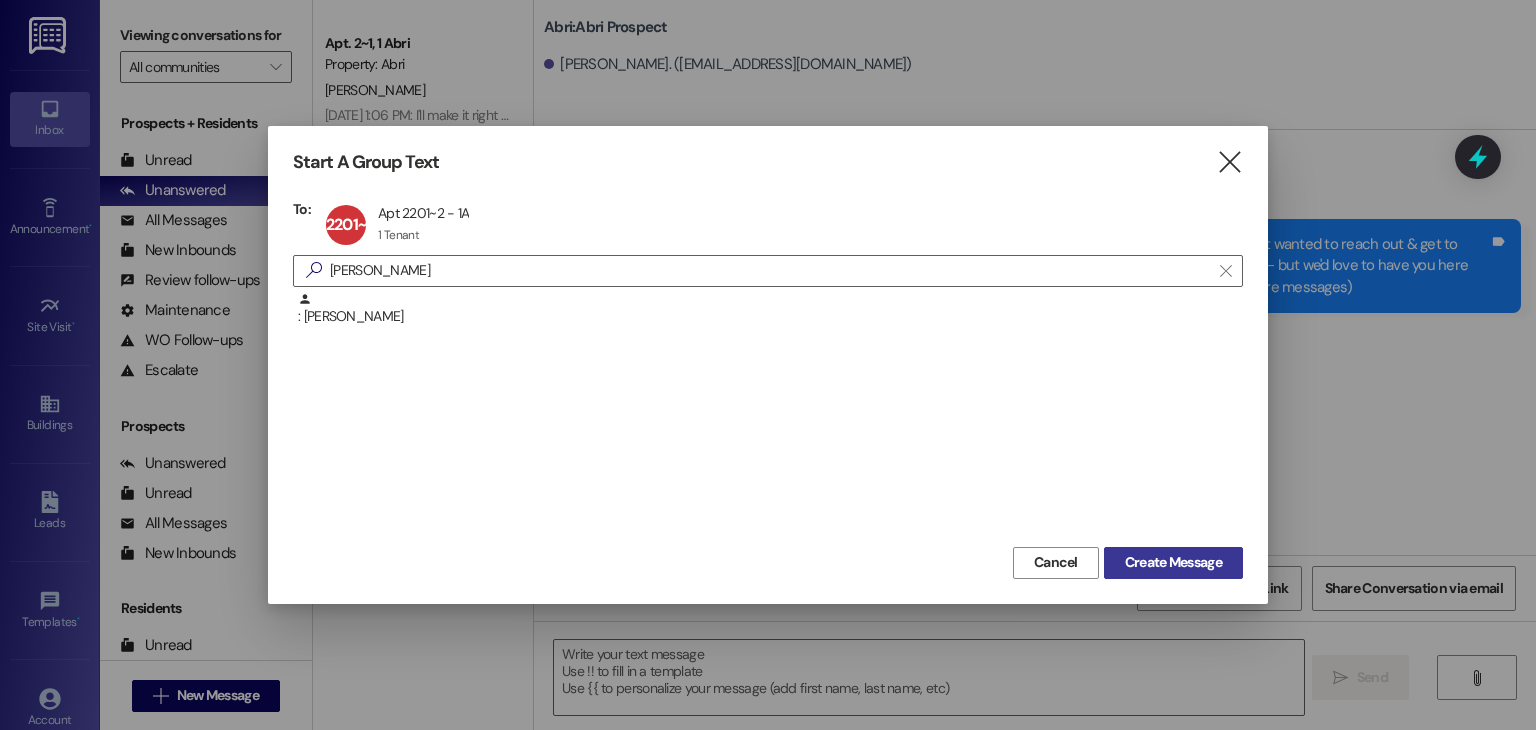 click on "Create Message" at bounding box center (1173, 562) 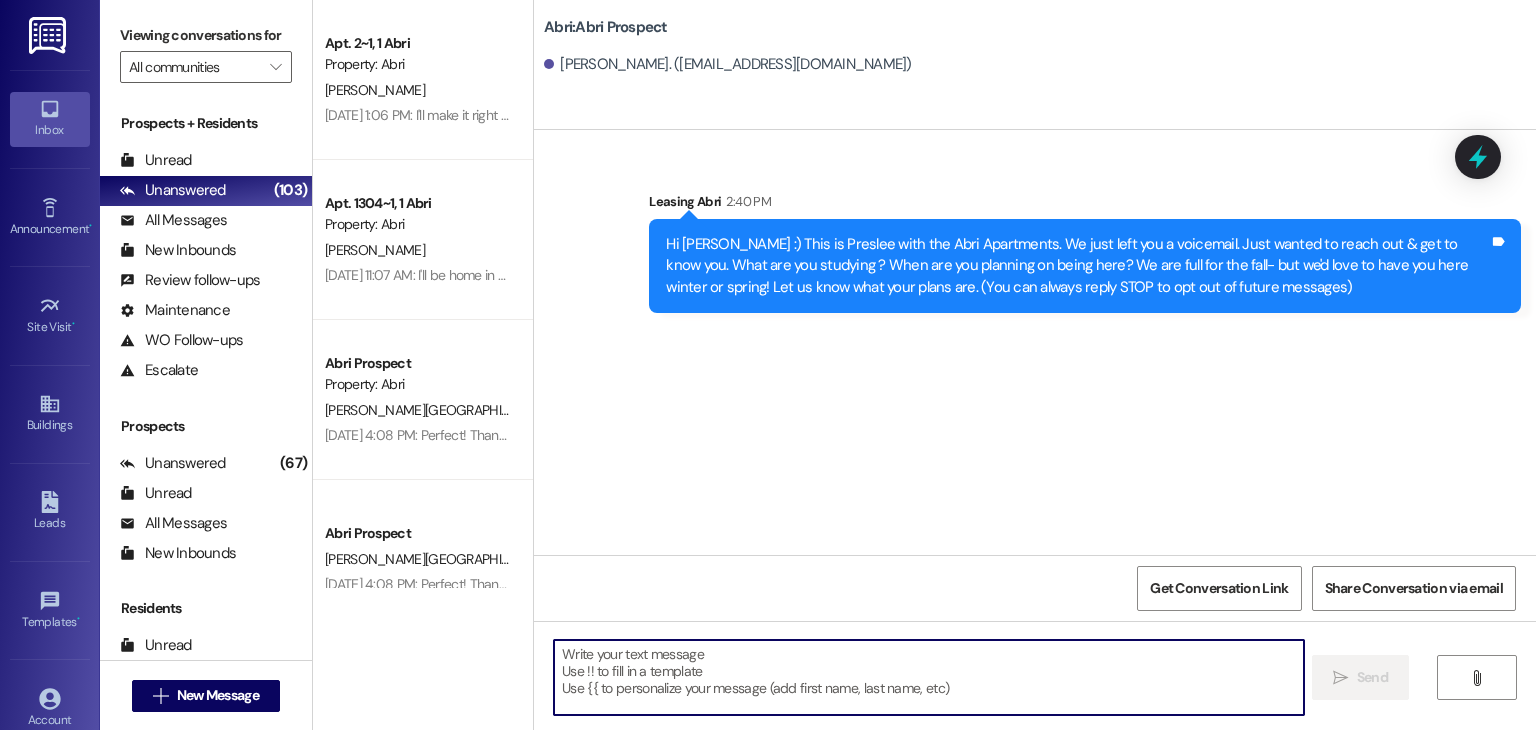click at bounding box center [928, 677] 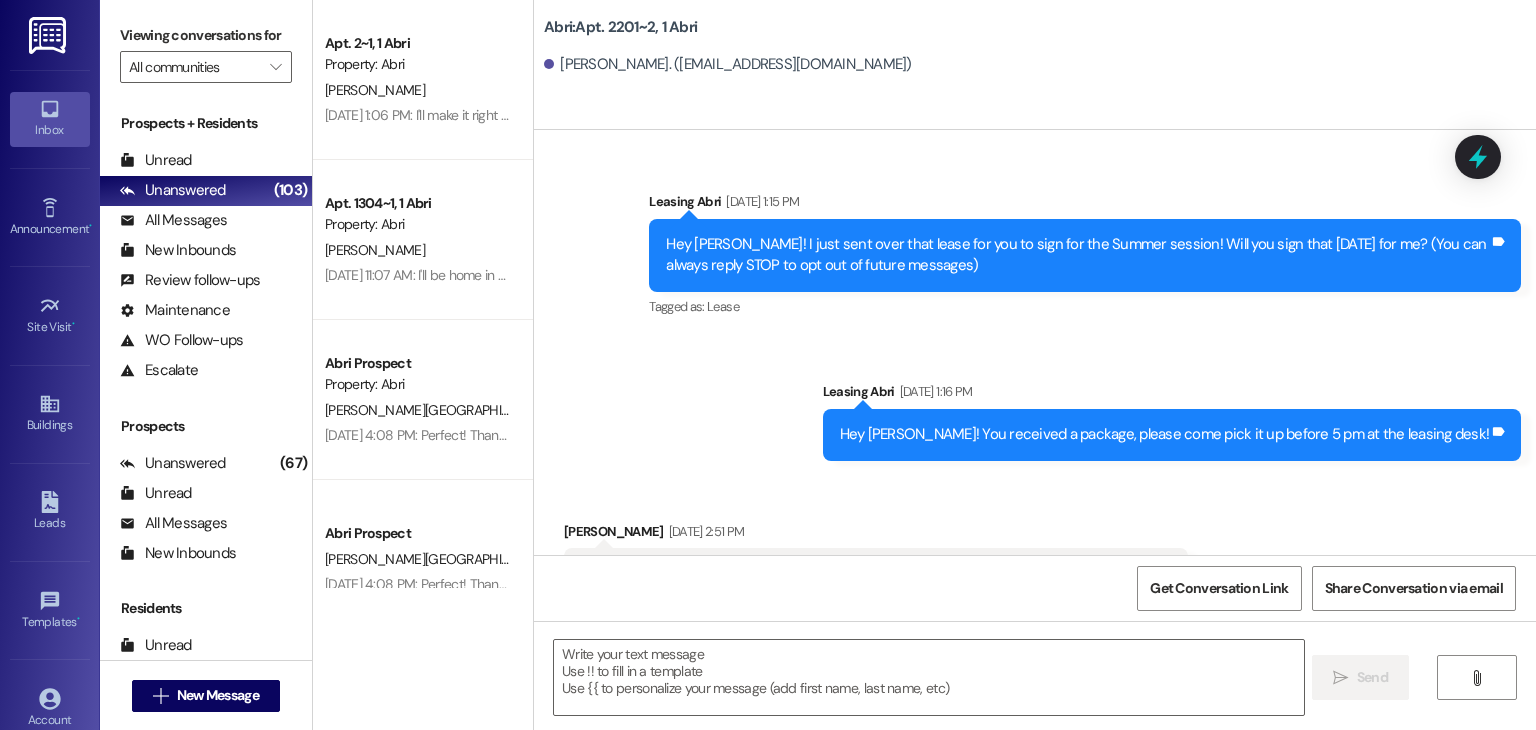 scroll, scrollTop: 52002, scrollLeft: 0, axis: vertical 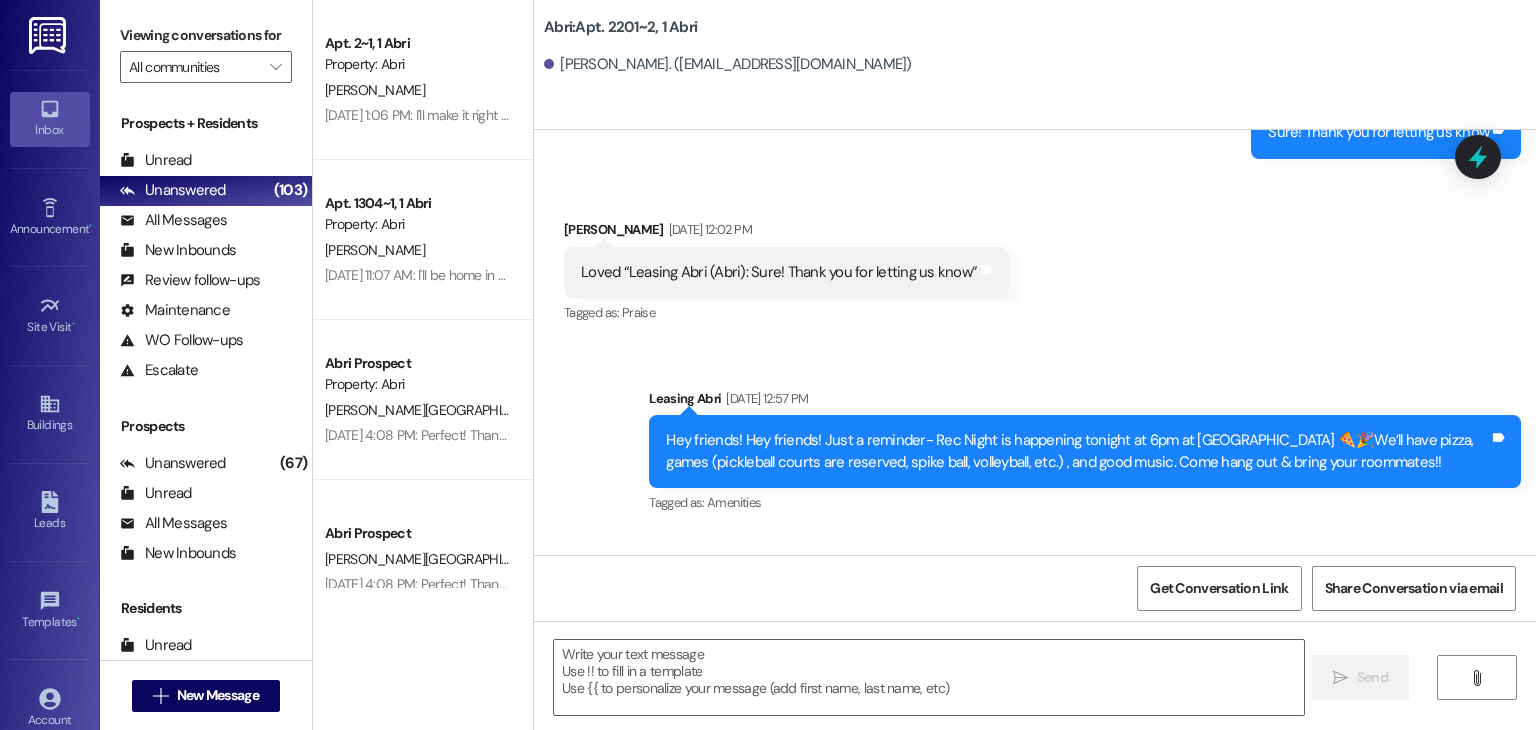 click at bounding box center [928, 677] 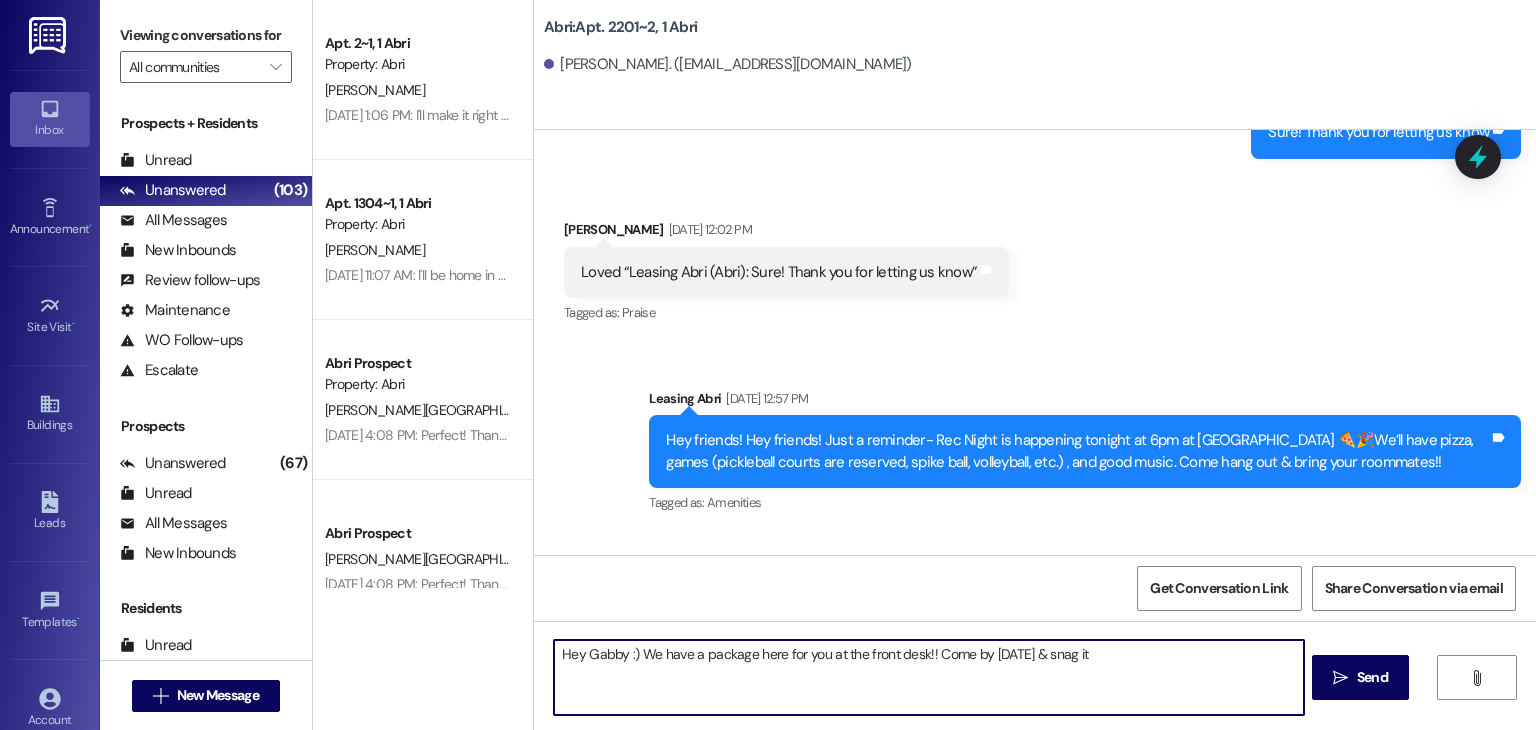 type on "Hey Gabby :) We have a package here for you at the front desk!! Come by [DATE] & snag it!" 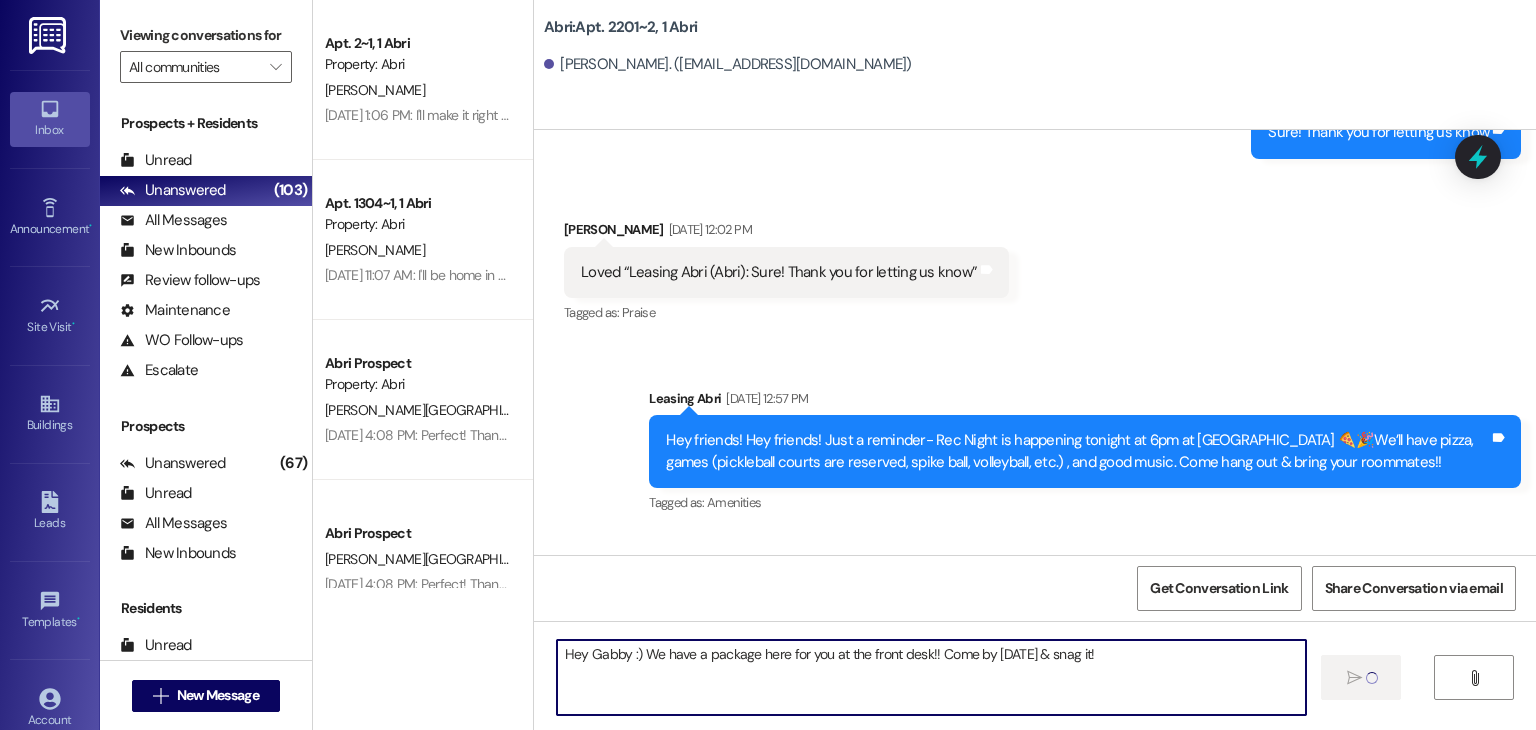 type 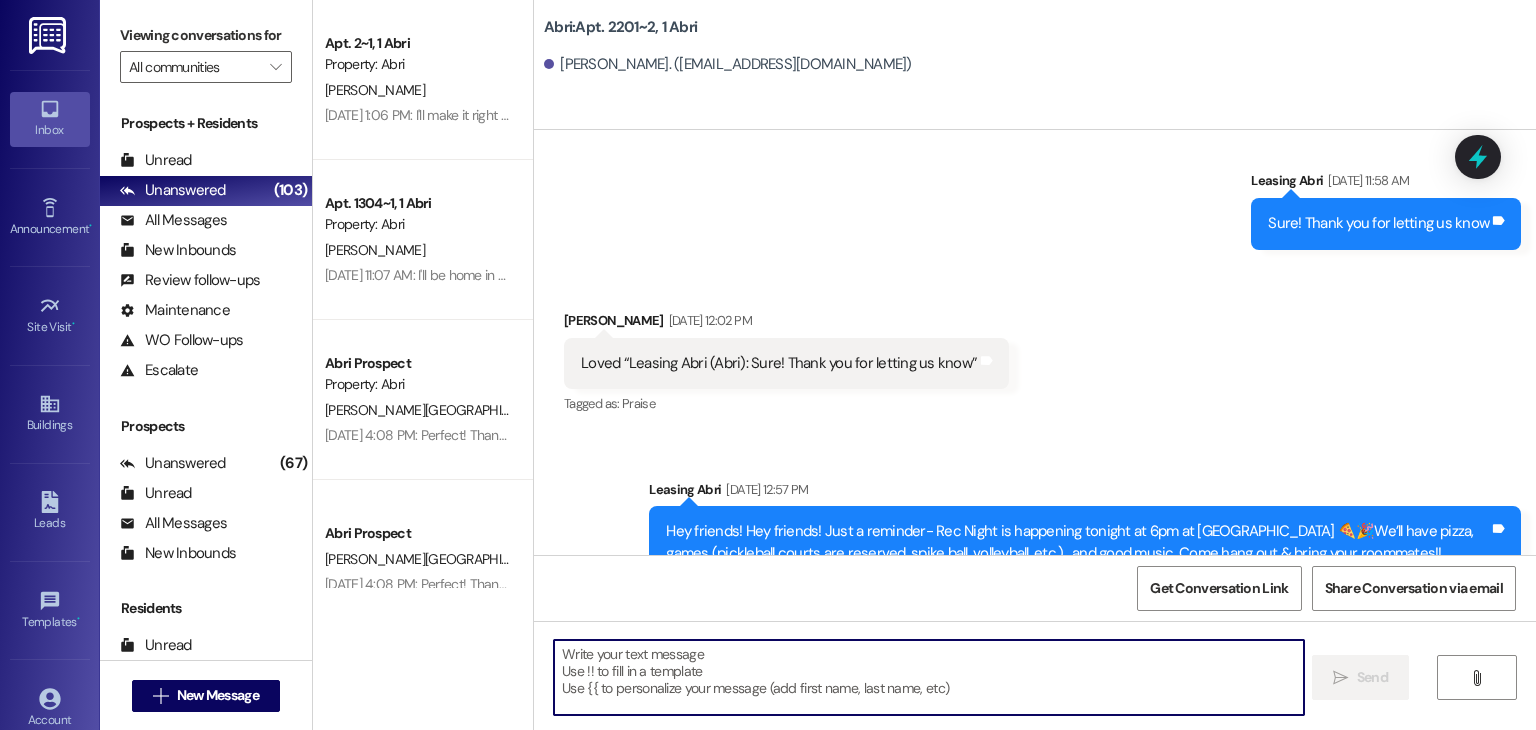 scroll, scrollTop: 52141, scrollLeft: 0, axis: vertical 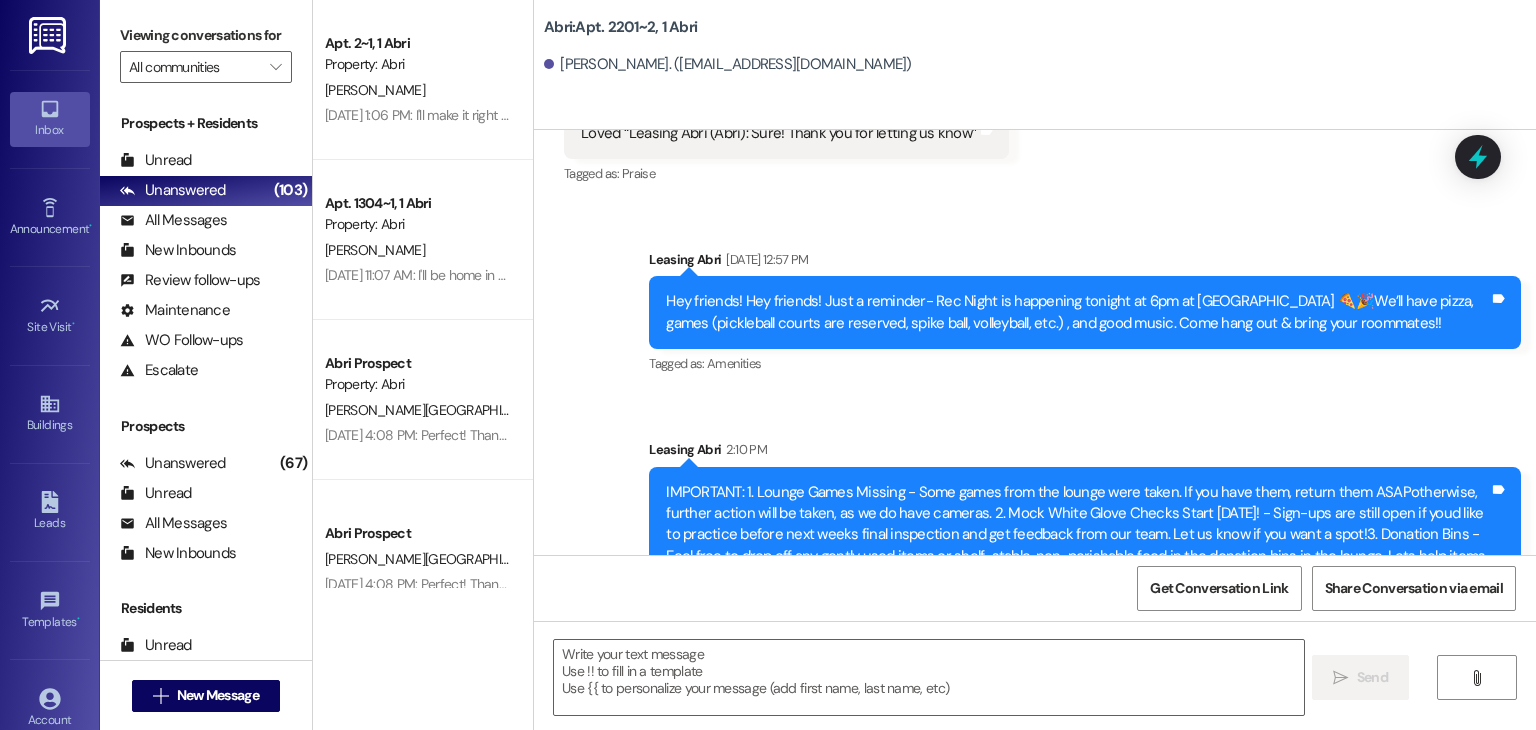 drag, startPoint x: 923, startPoint y: 513, endPoint x: 944, endPoint y: 520, distance: 22.135944 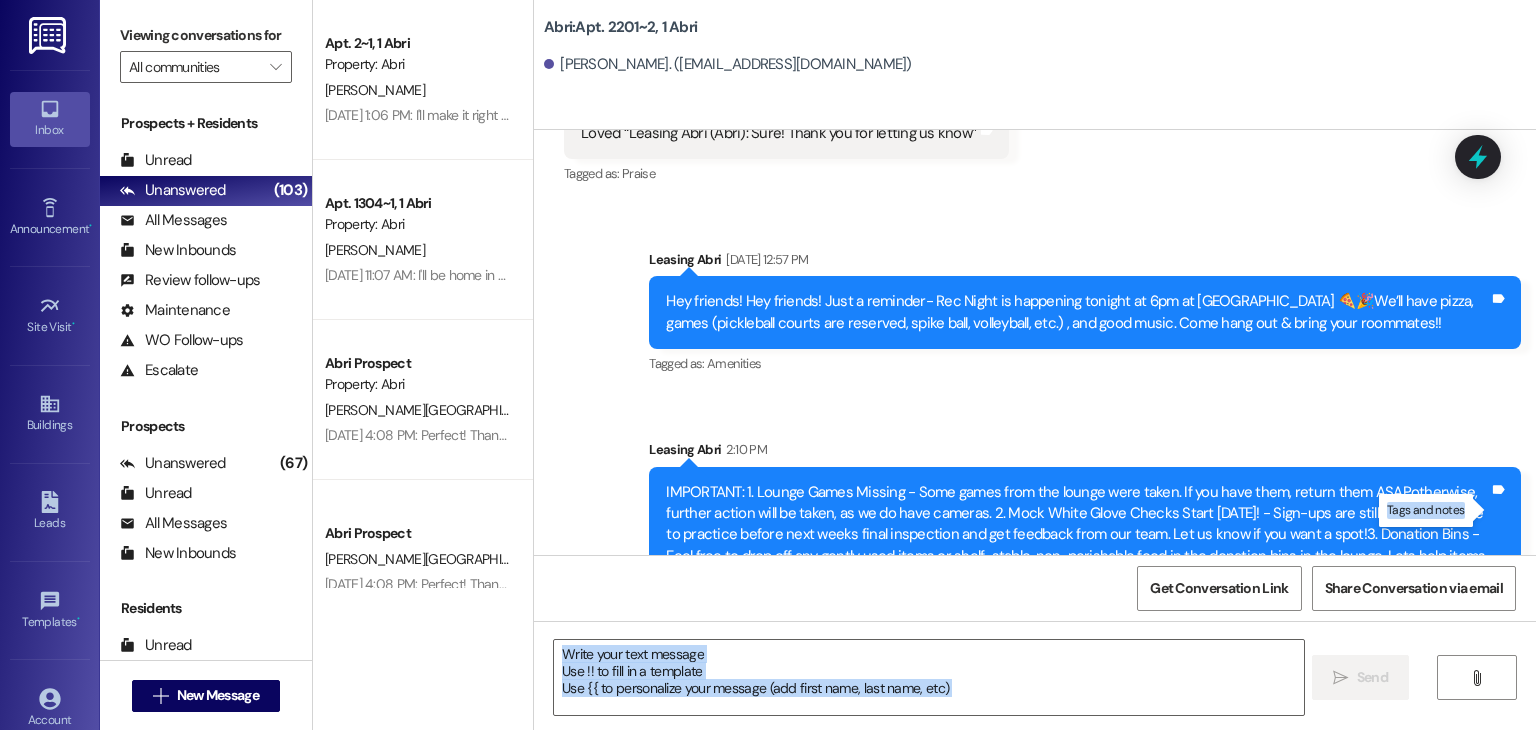 drag, startPoint x: 926, startPoint y: 513, endPoint x: 1456, endPoint y: 524, distance: 530.11414 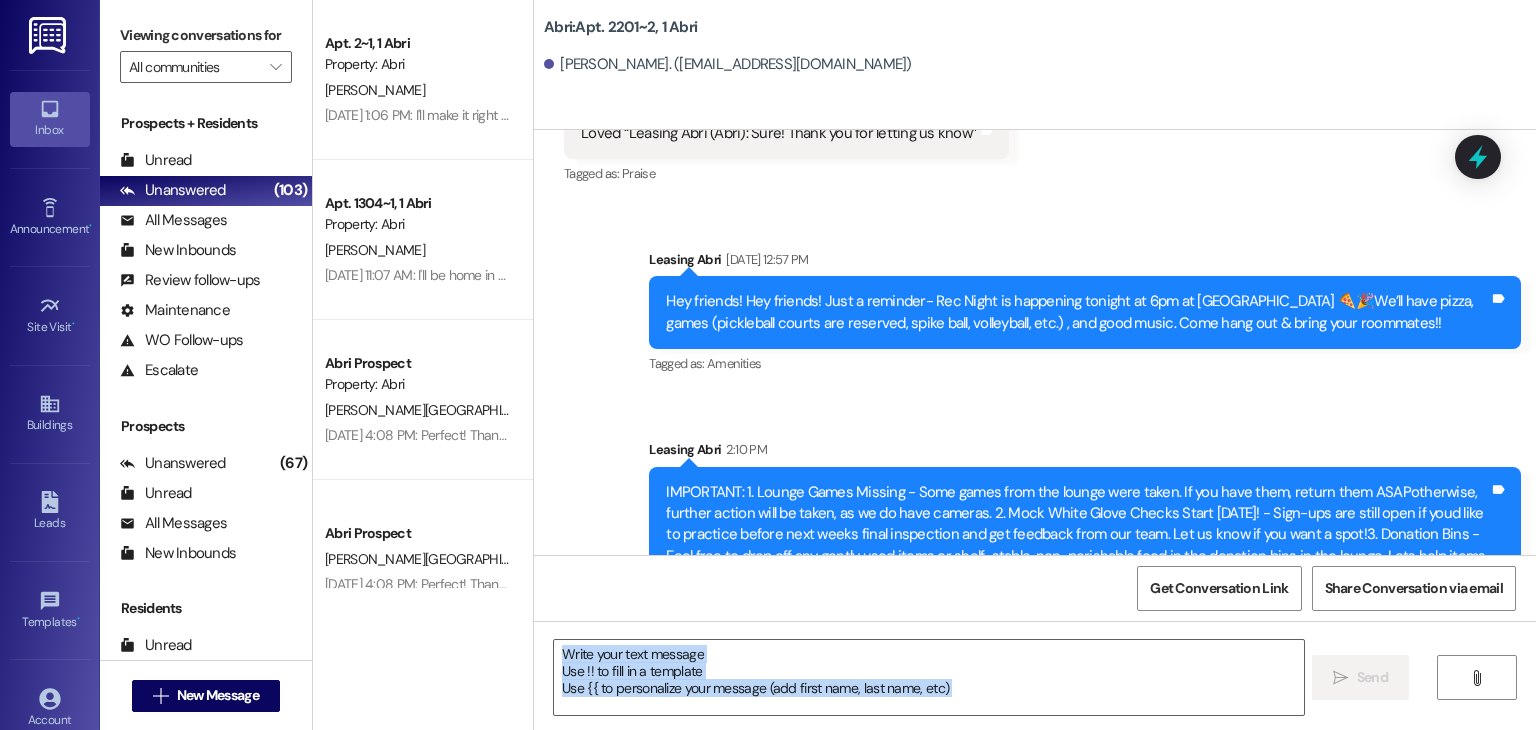 click on "Hey Gabby :) We have a package here for you at the front desk!! Come by [DATE] & snag it! Tags and notes" at bounding box center [1213, 746] 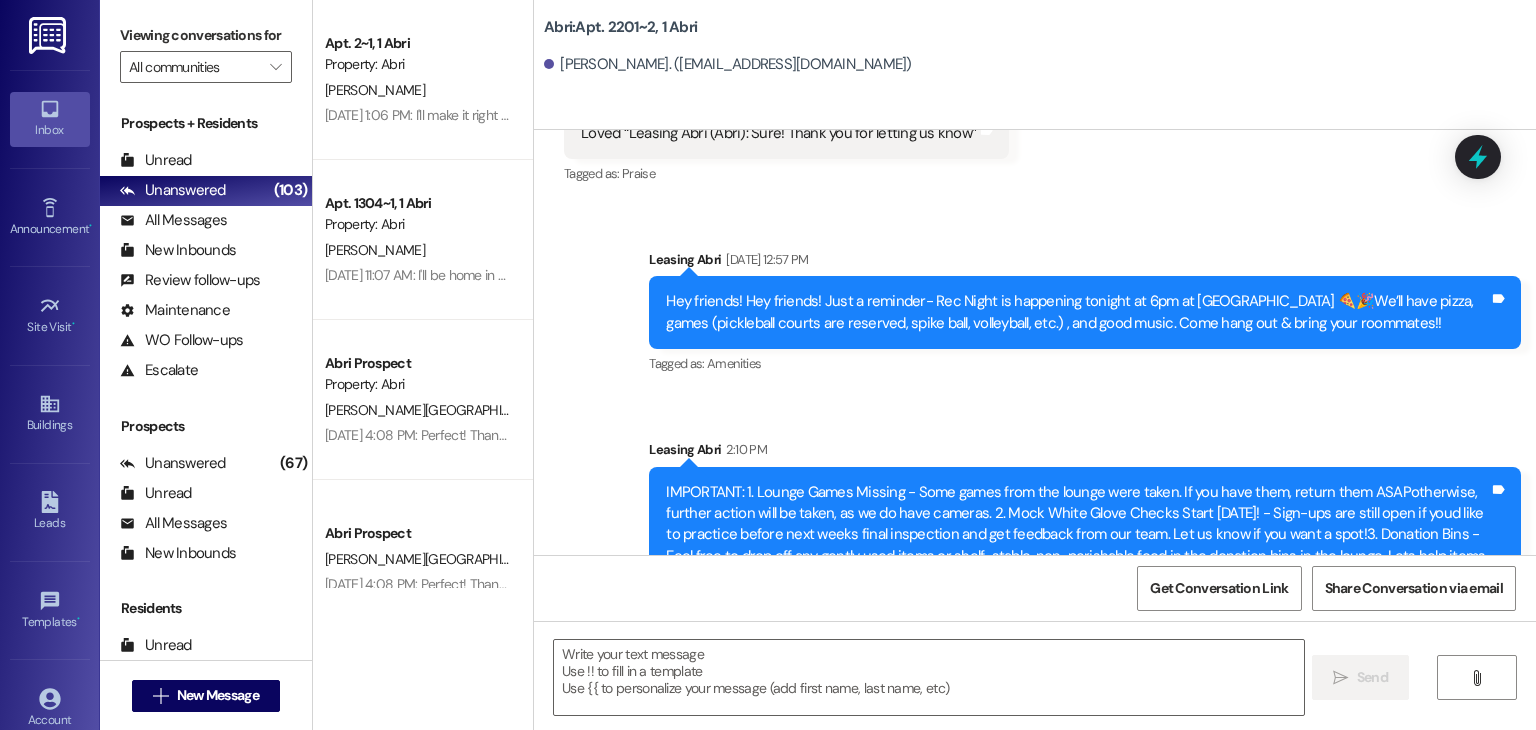 drag, startPoint x: 931, startPoint y: 513, endPoint x: 1481, endPoint y: 527, distance: 550.17816 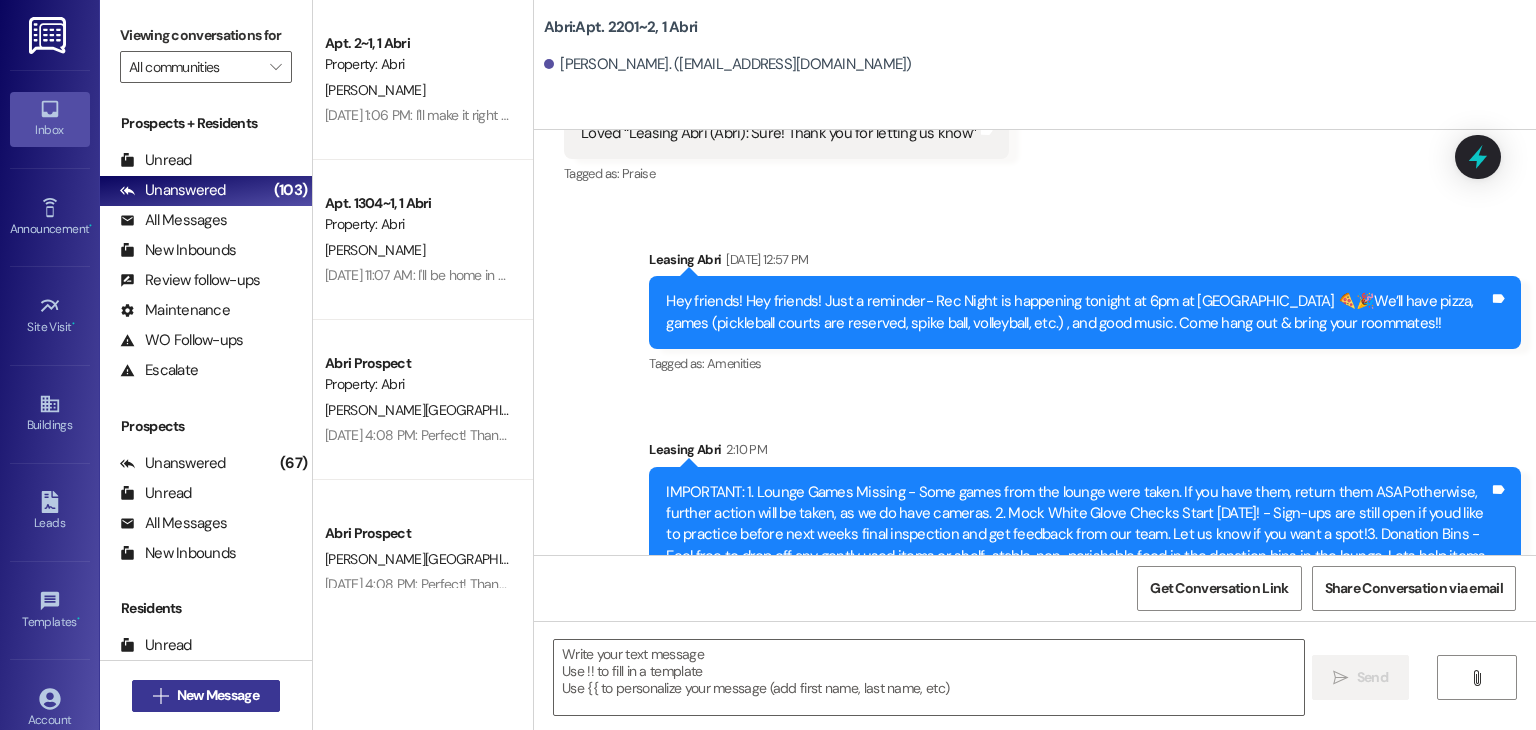 click on "New Message" at bounding box center (218, 695) 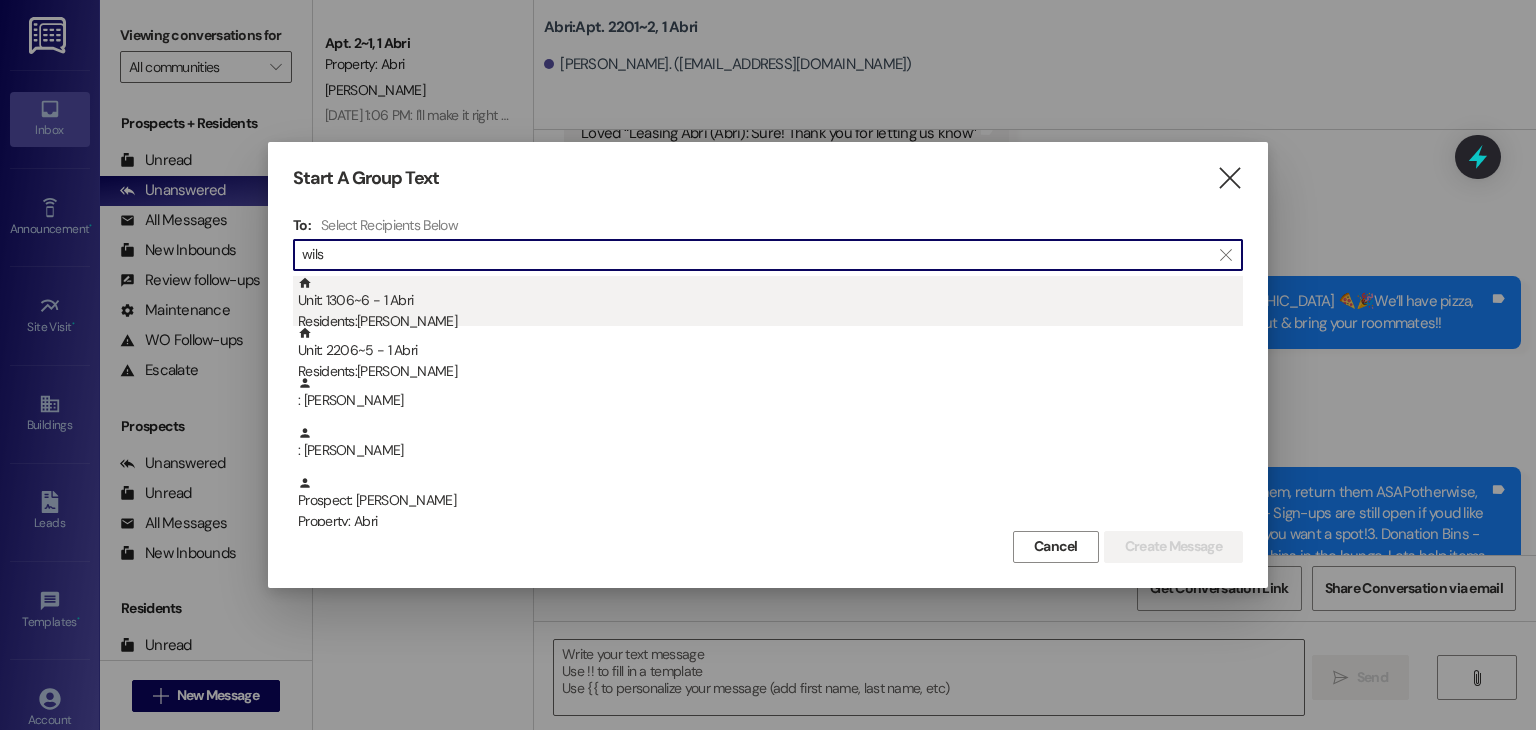 type on "wils" 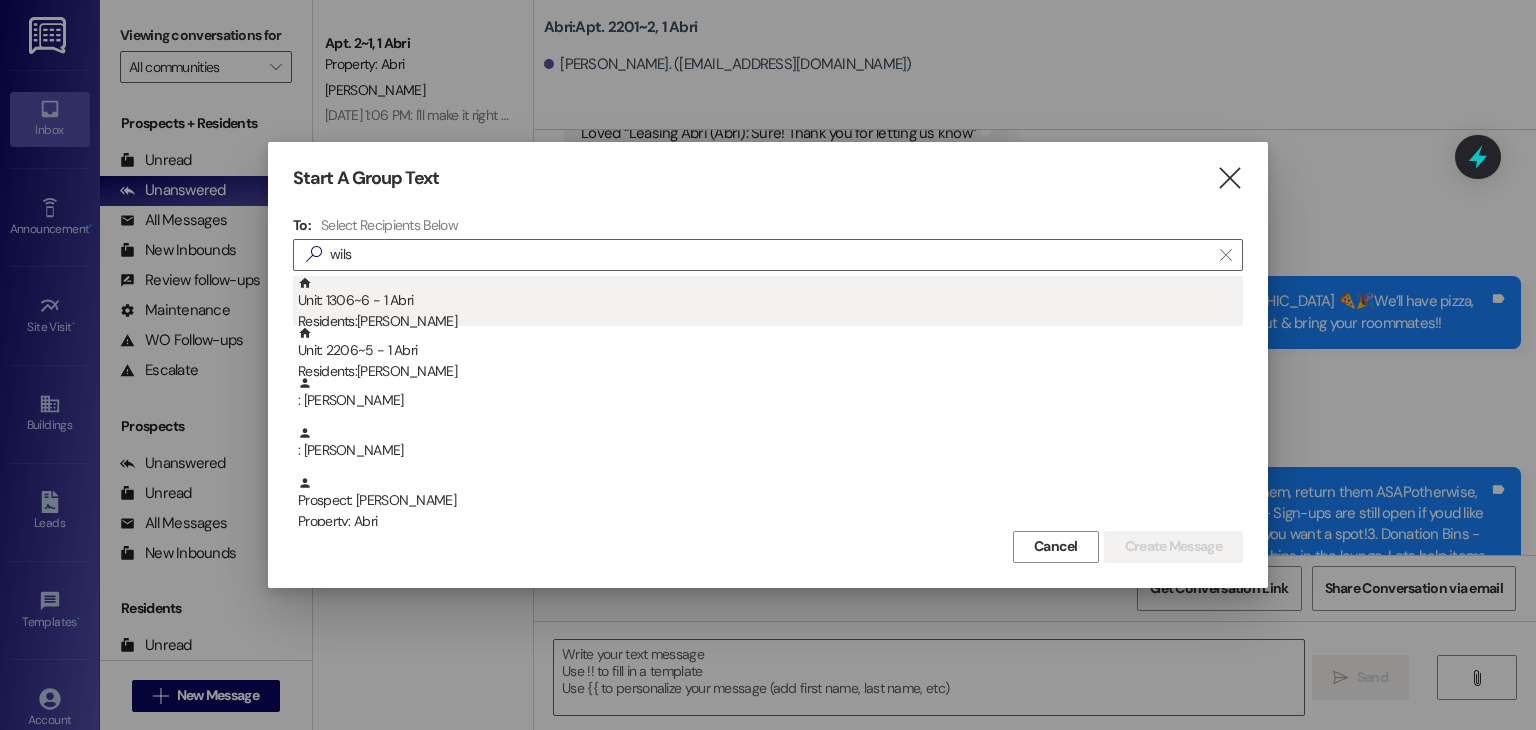 click on "Residents:  [PERSON_NAME]" at bounding box center [770, 321] 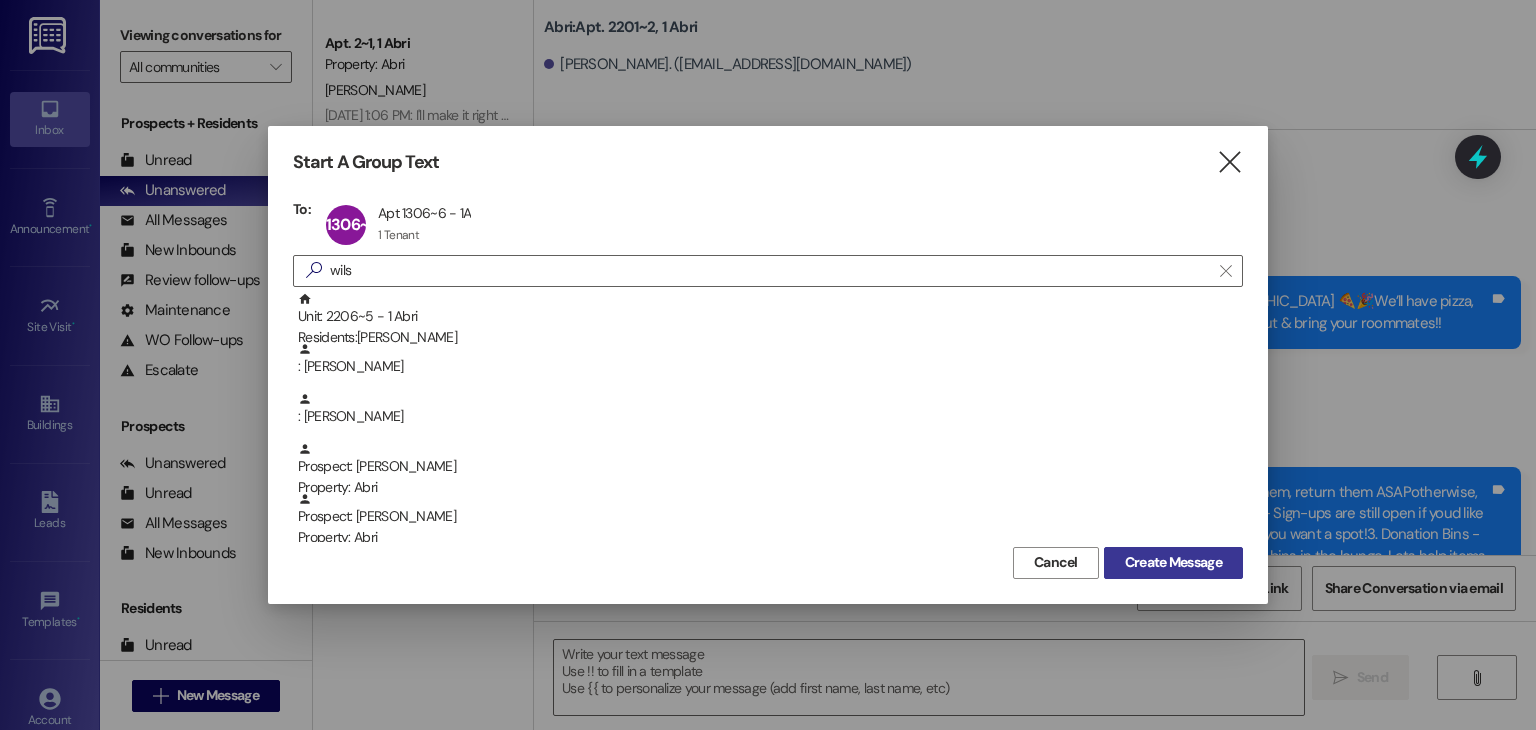 click on "Create Message" at bounding box center (1173, 562) 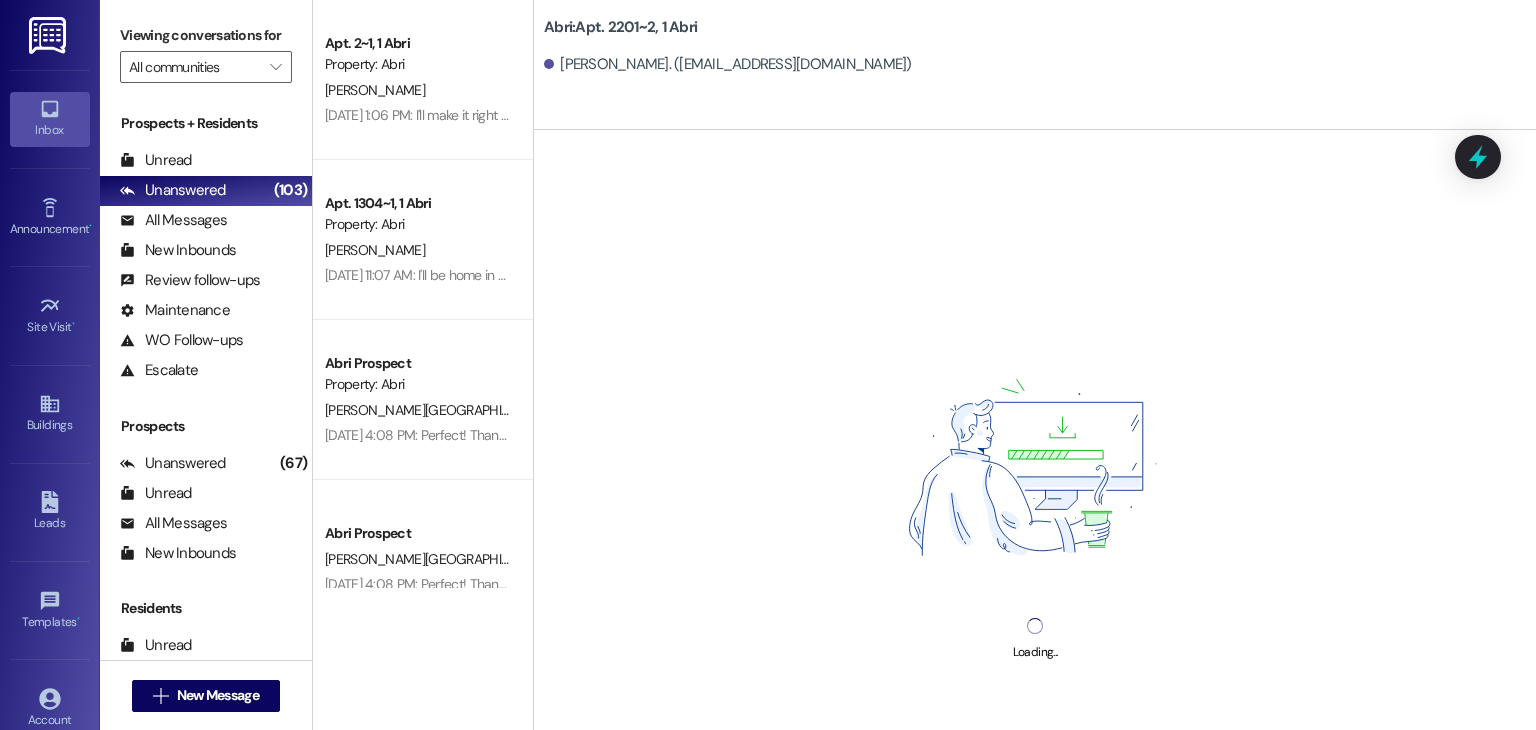 click on "Loading..." at bounding box center (1035, 495) 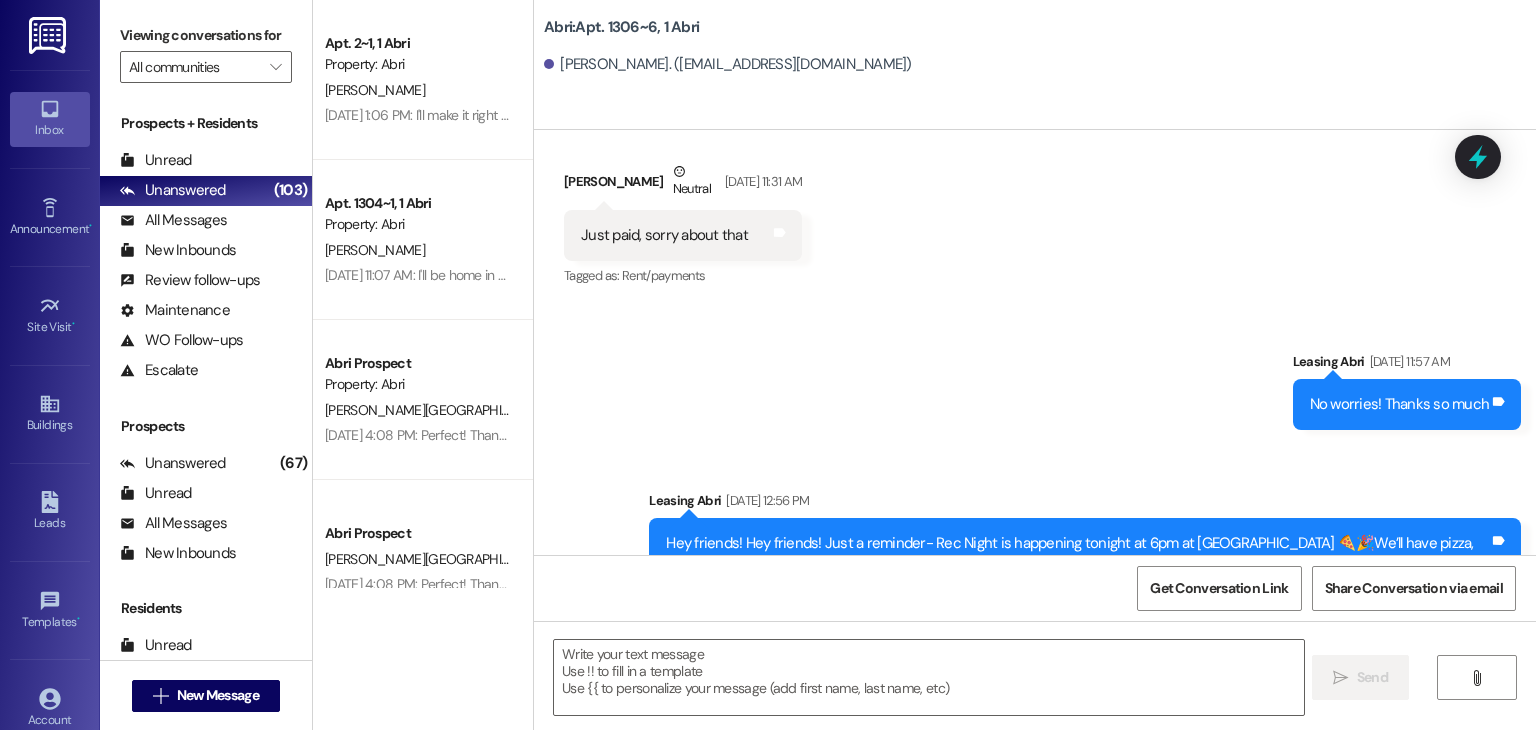 scroll, scrollTop: 21172, scrollLeft: 0, axis: vertical 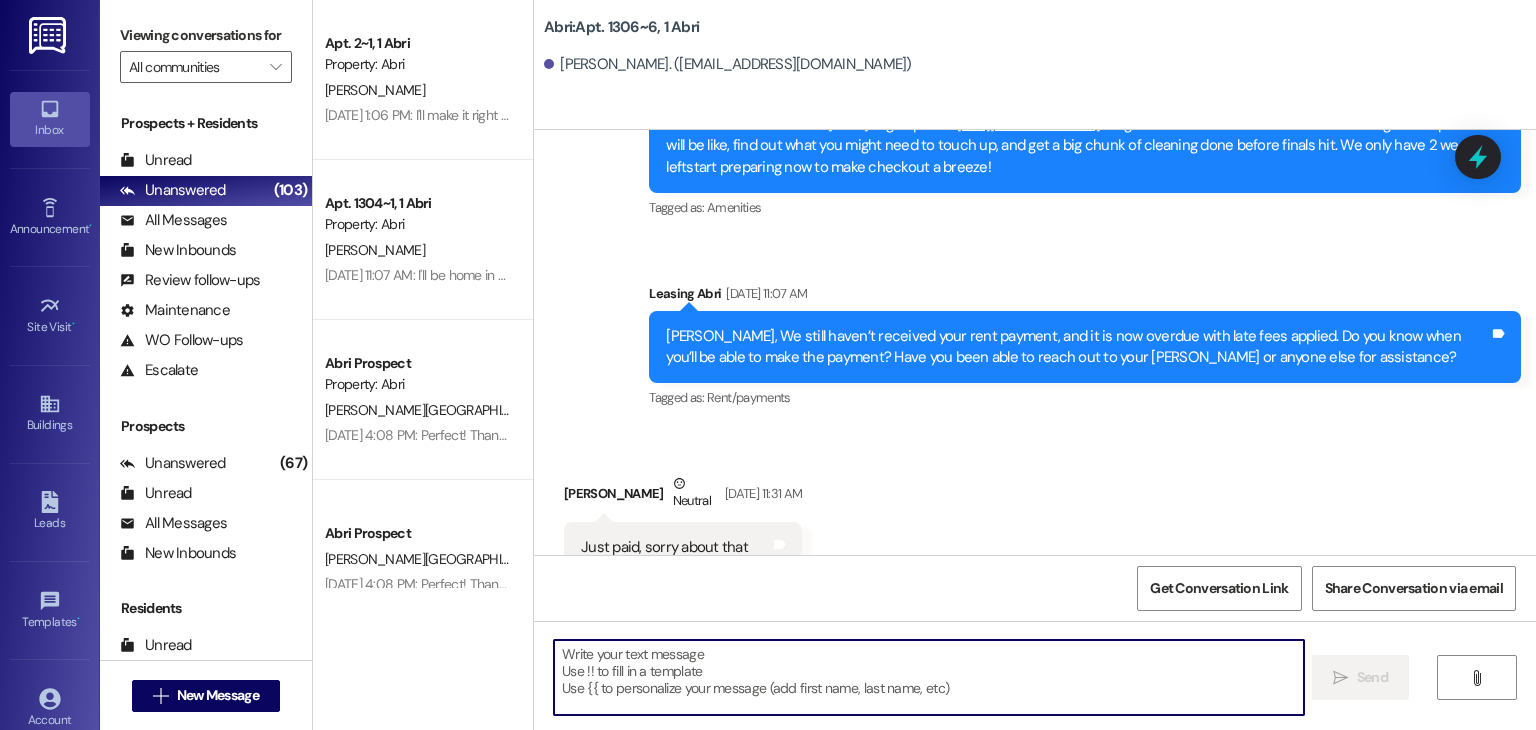 click at bounding box center (928, 677) 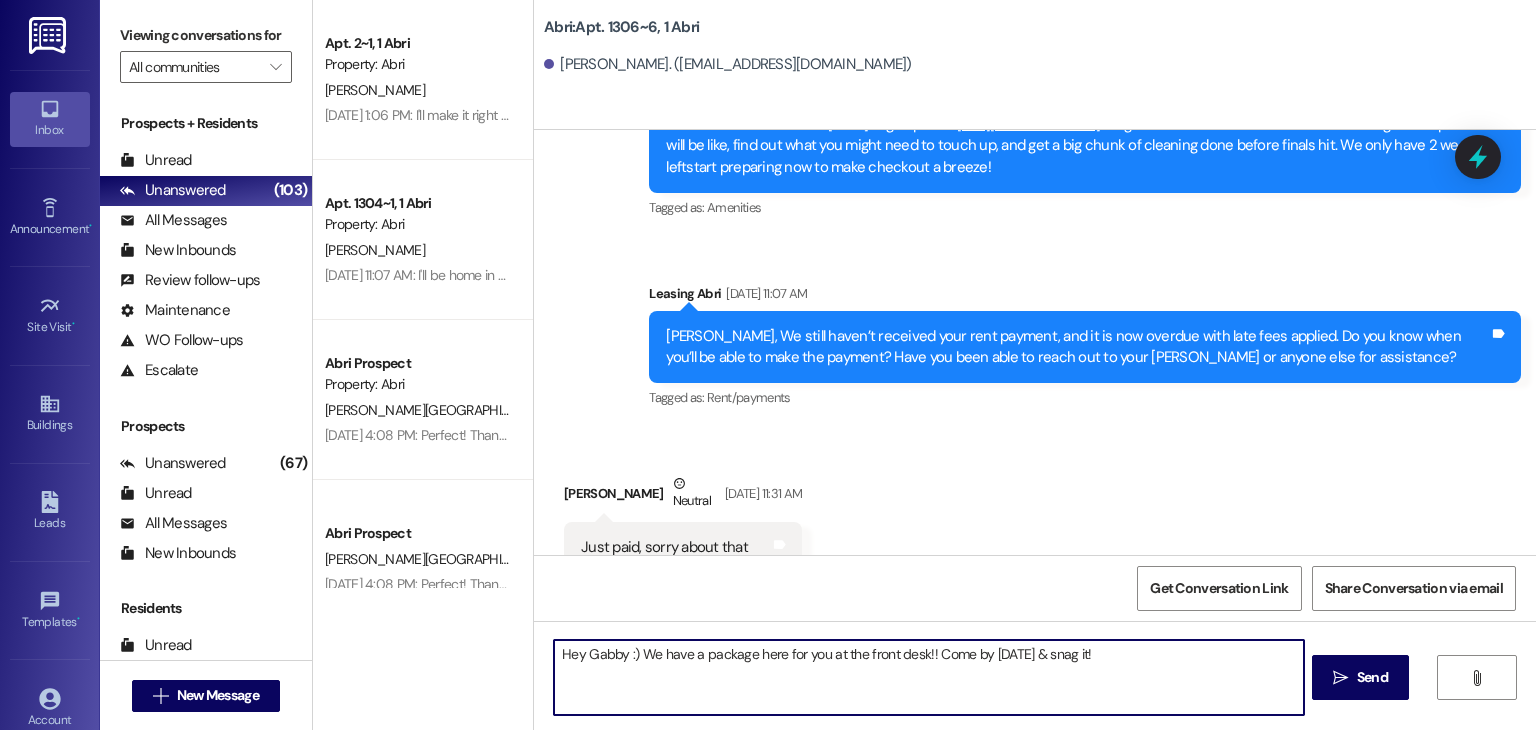 click on "Hey Gabby :) We have a package here for you at the front desk!! Come by [DATE] & snag it!" at bounding box center [928, 677] 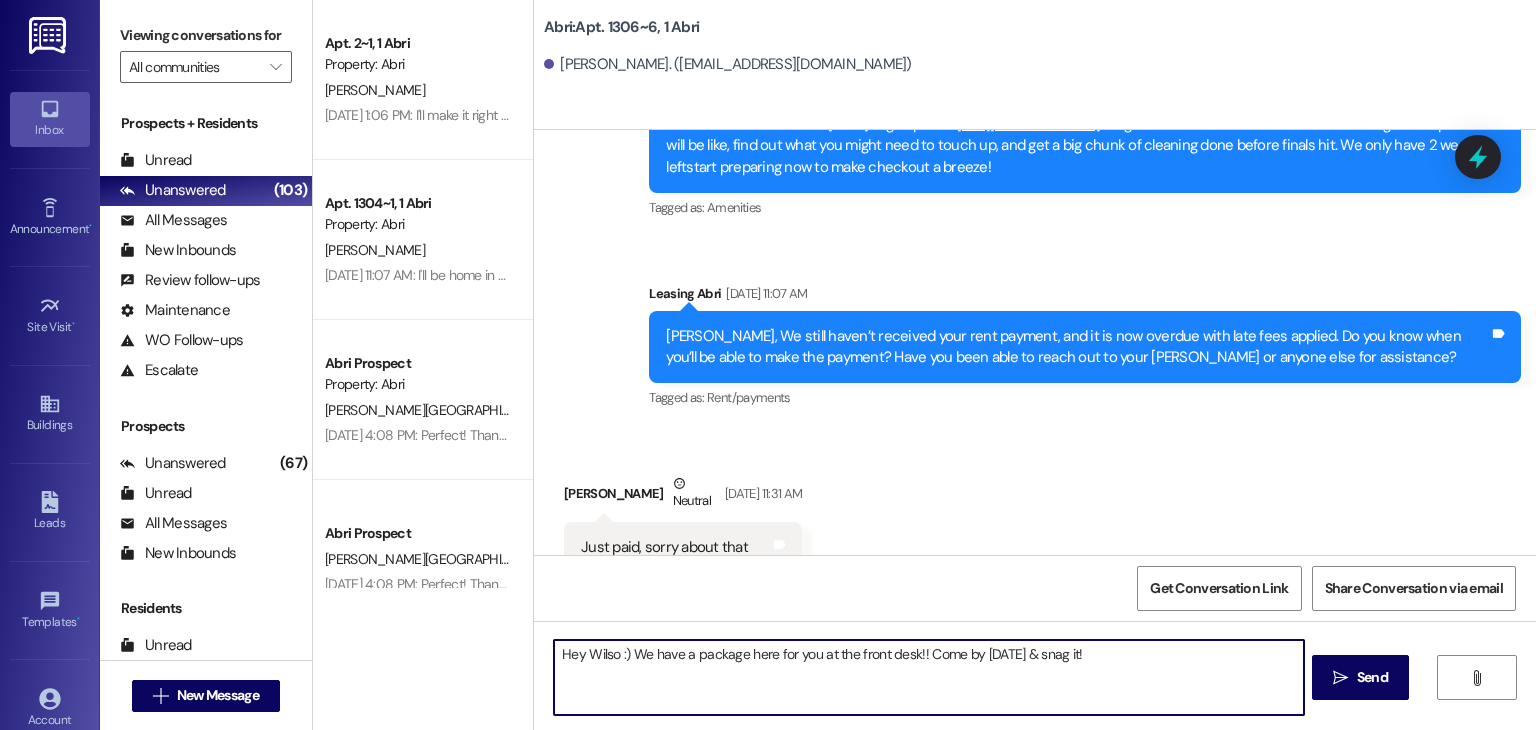 type on "Hey [PERSON_NAME] :) We have a package here for you at the front desk!! Come by [DATE] & snag it!" 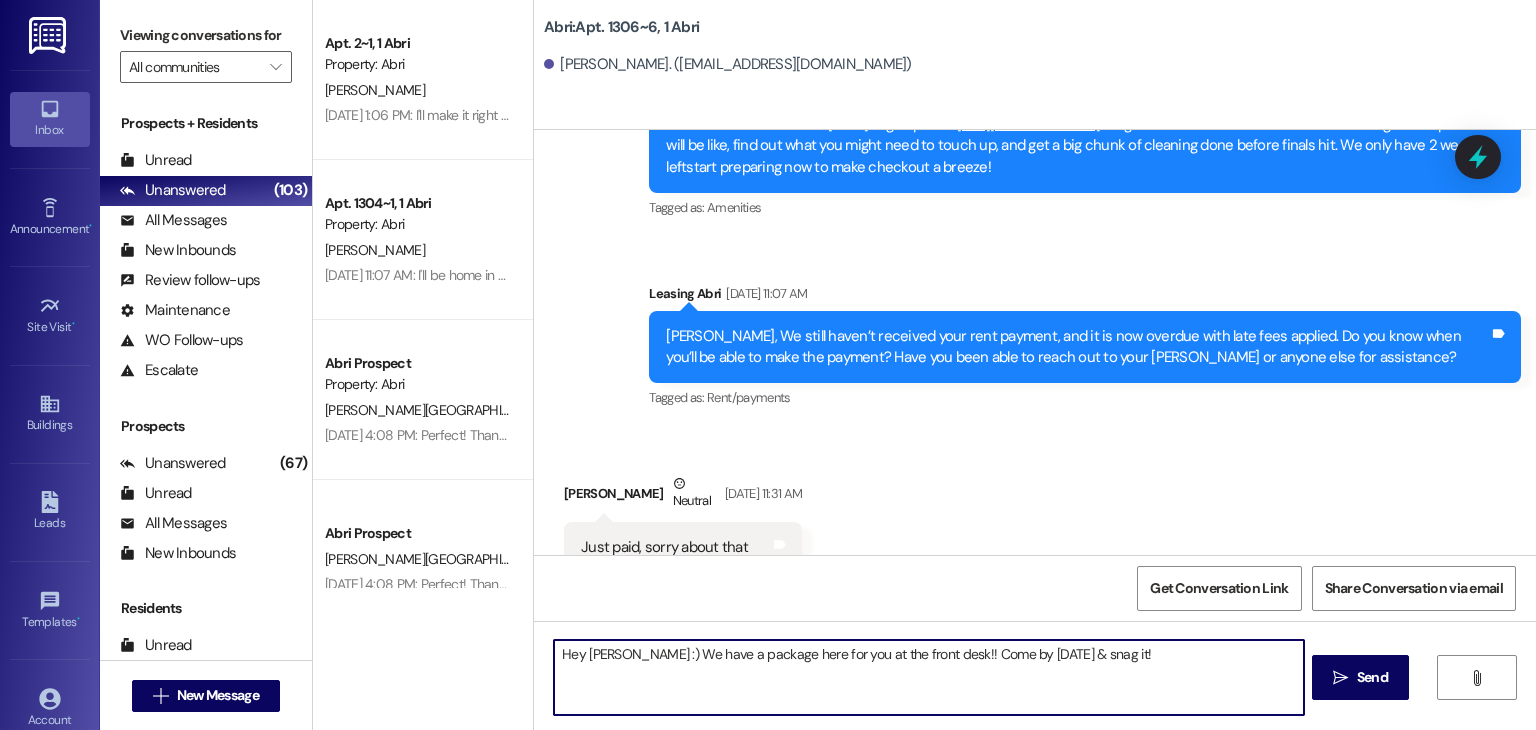 click on "Hey [PERSON_NAME] :) We have a package here for you at the front desk!! Come by [DATE] & snag it!" at bounding box center (928, 677) 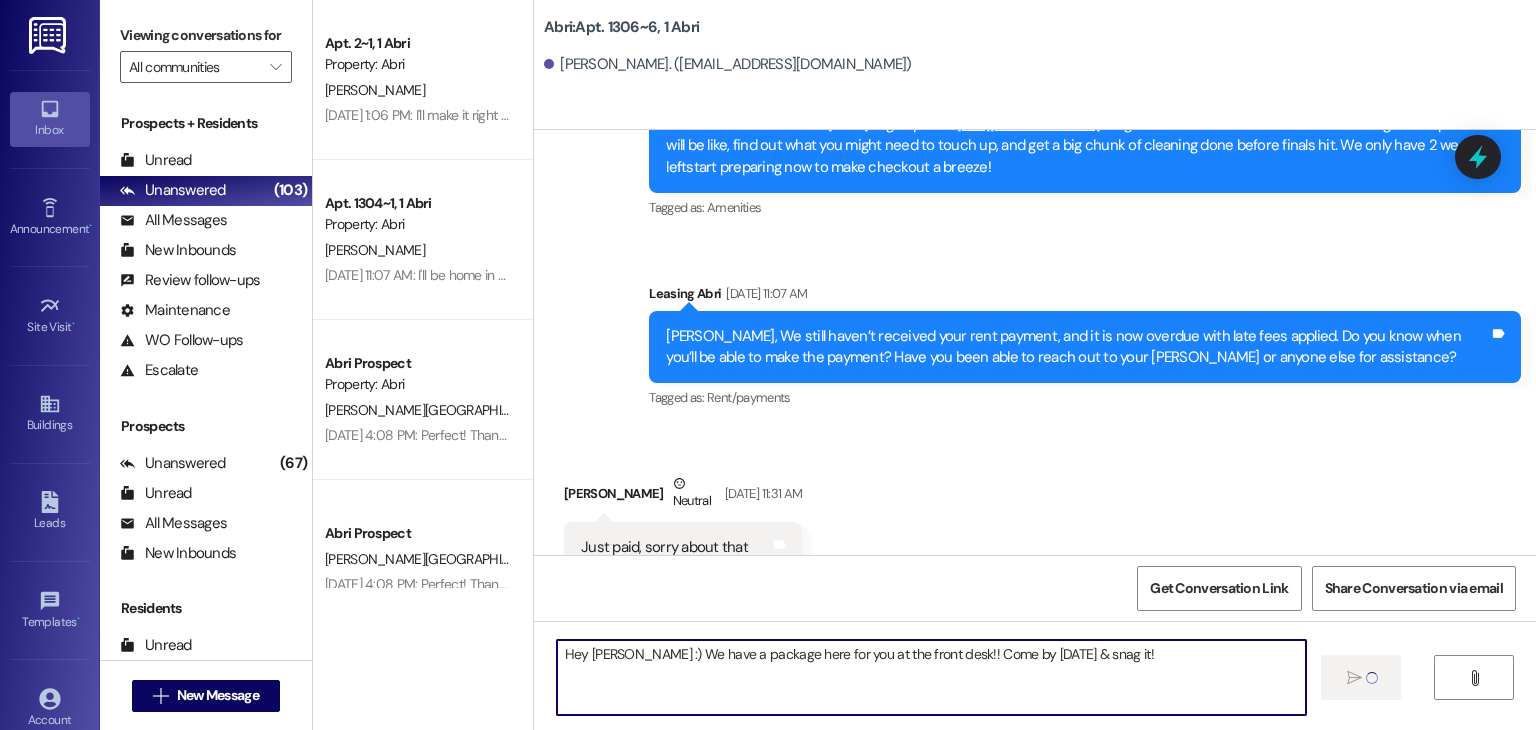 type 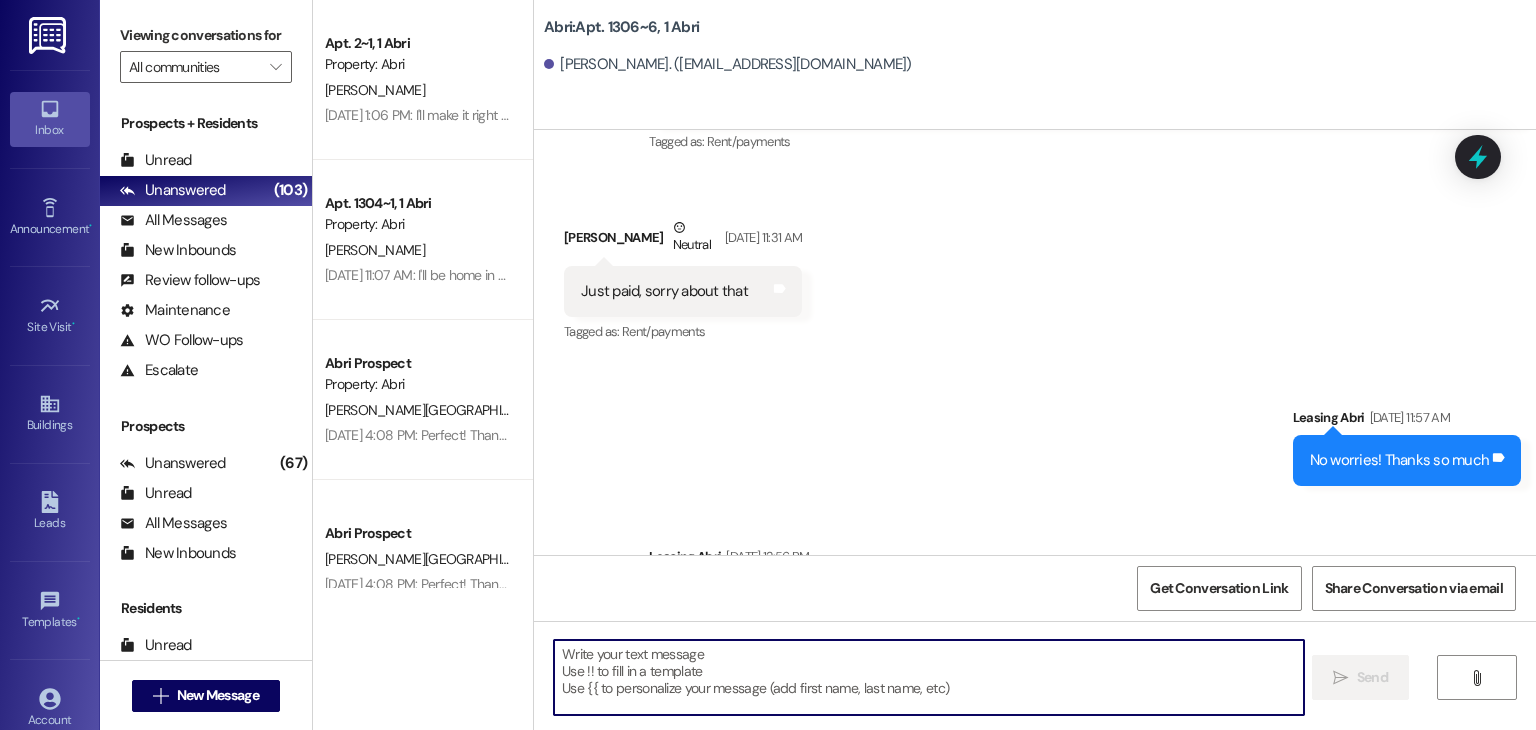 scroll, scrollTop: 21896, scrollLeft: 0, axis: vertical 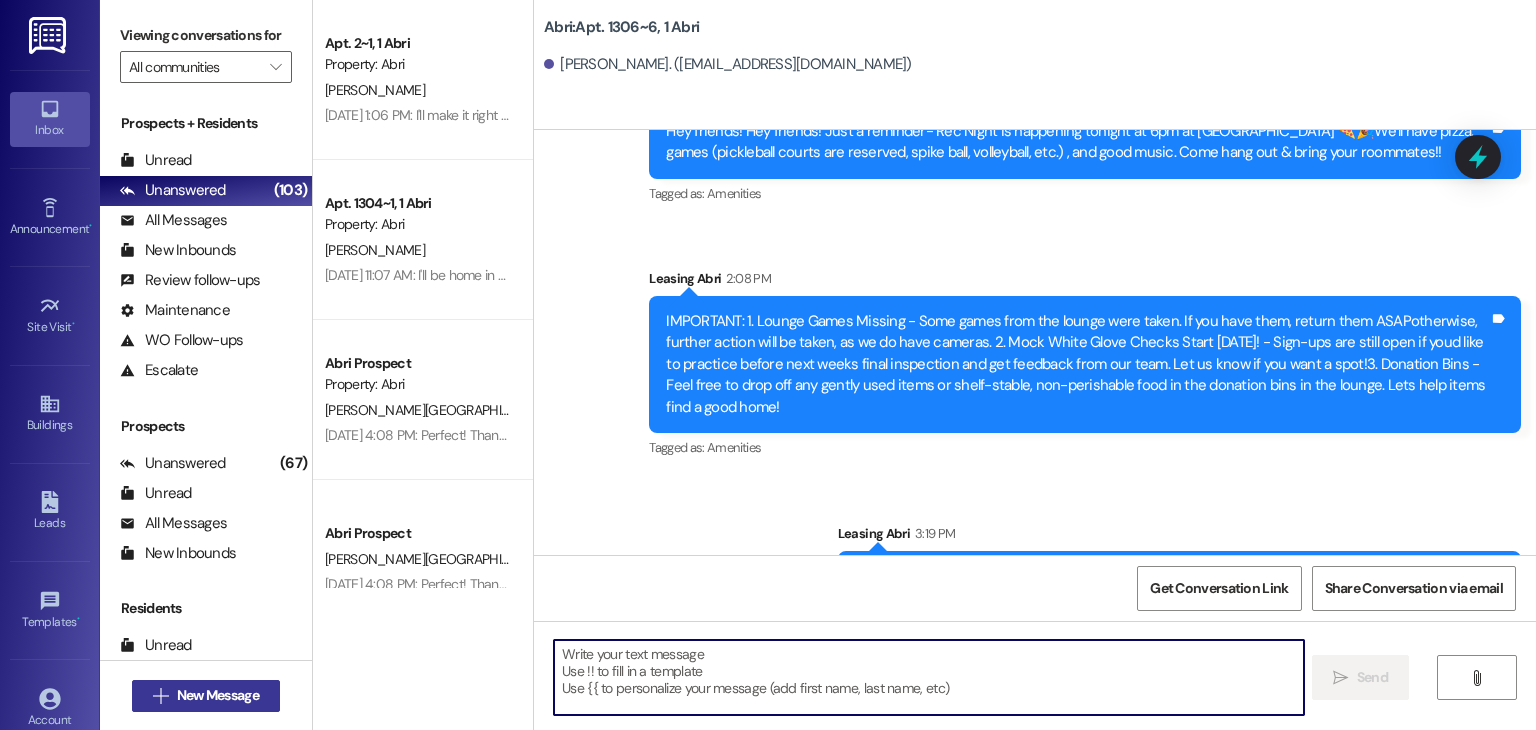 click on " New Message" at bounding box center (206, 696) 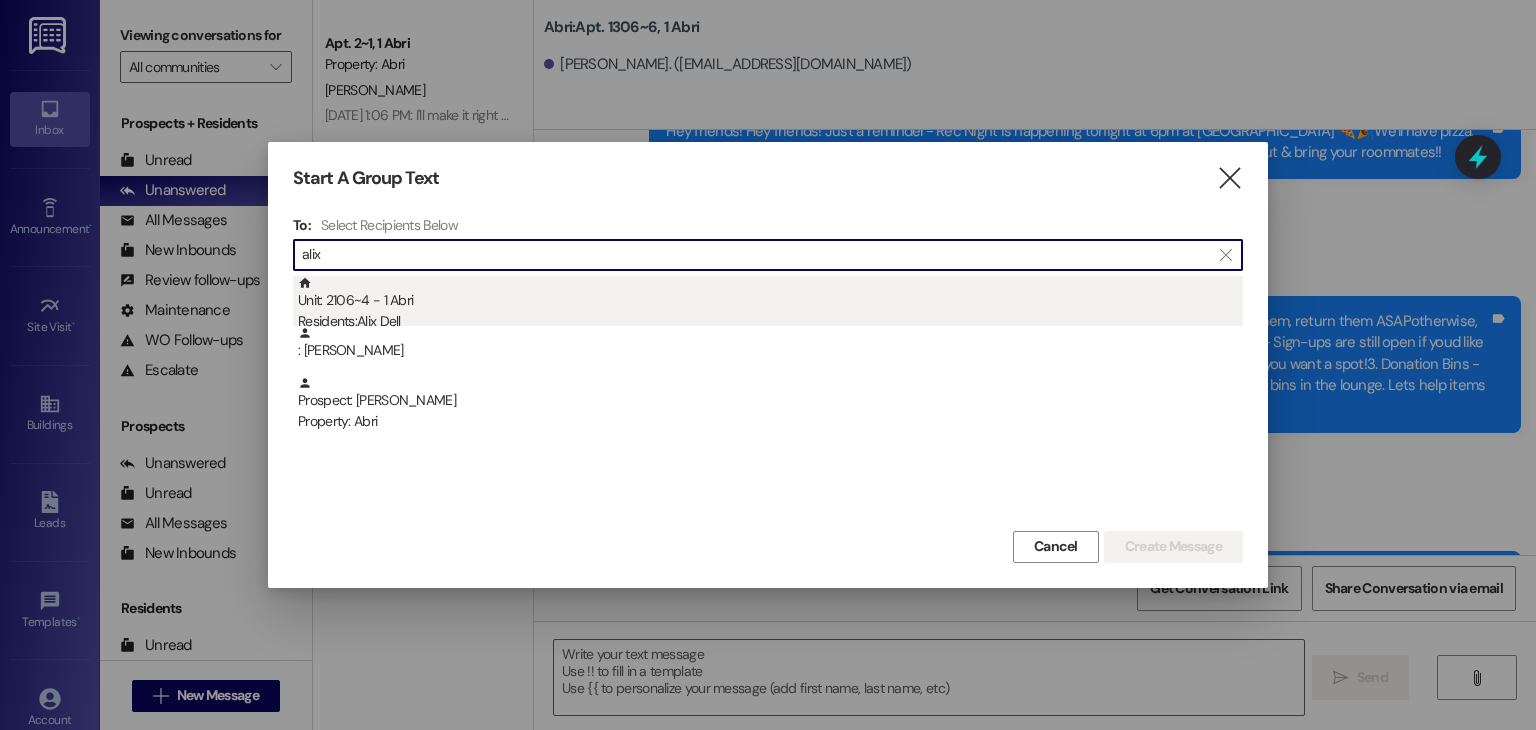type on "alix" 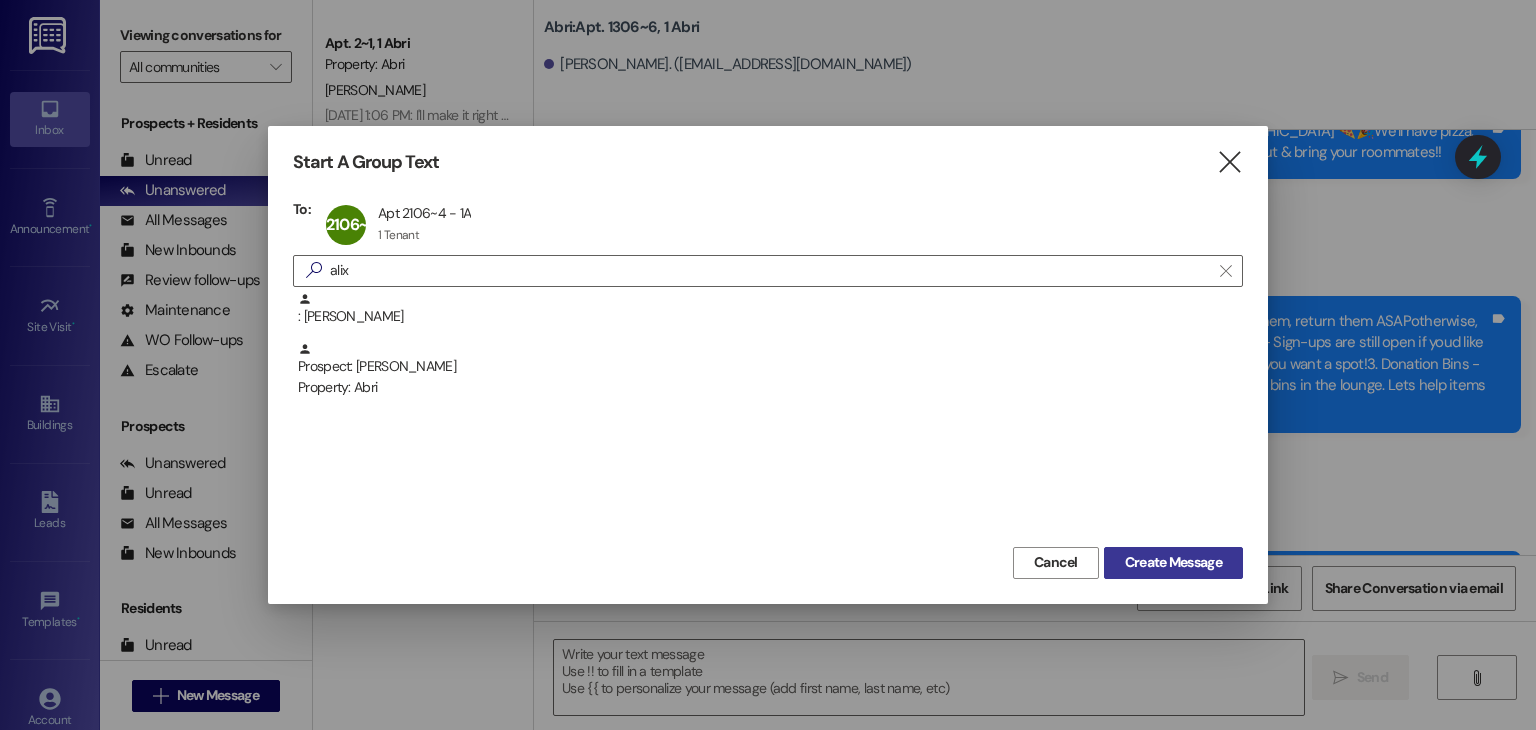 click on "Create Message" at bounding box center (1173, 562) 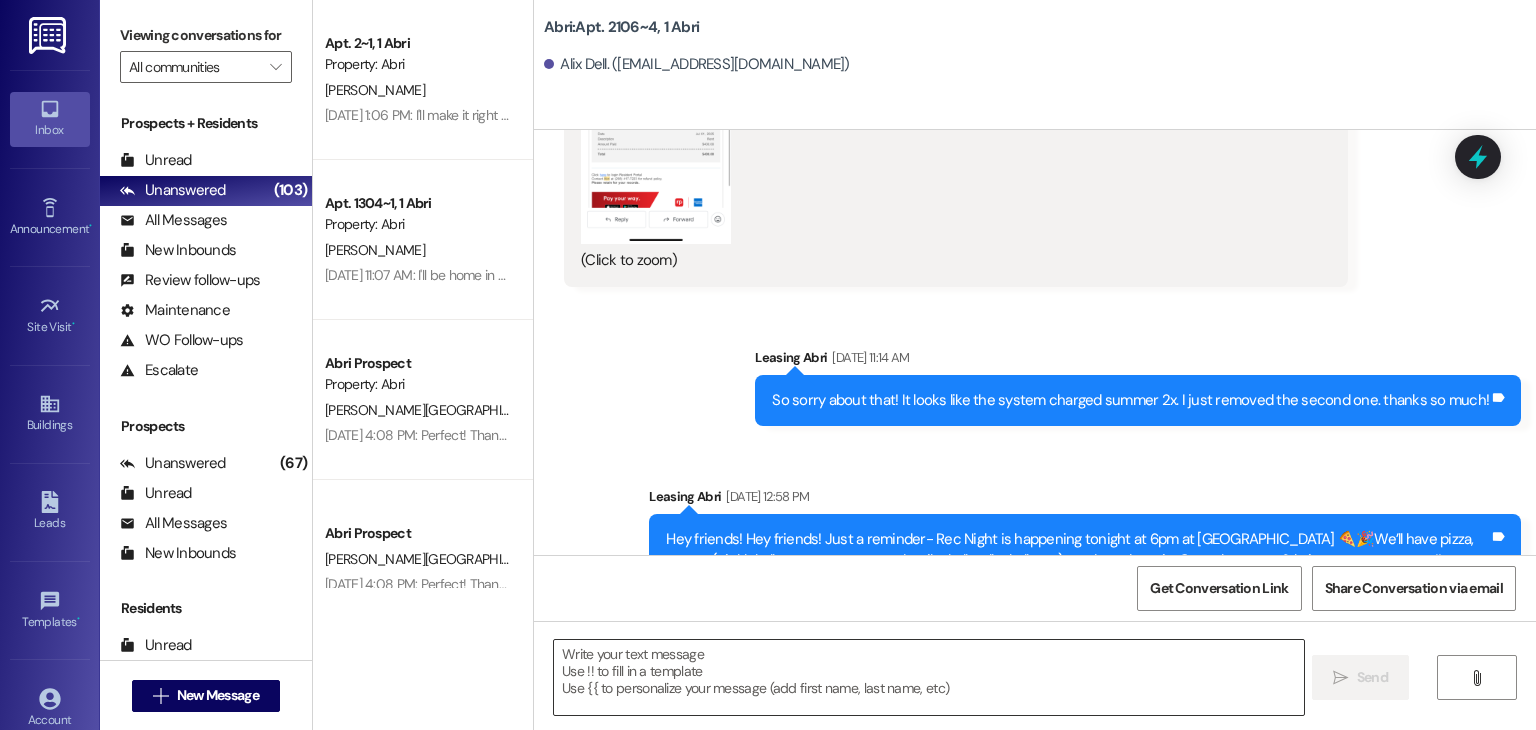 scroll, scrollTop: 14263, scrollLeft: 0, axis: vertical 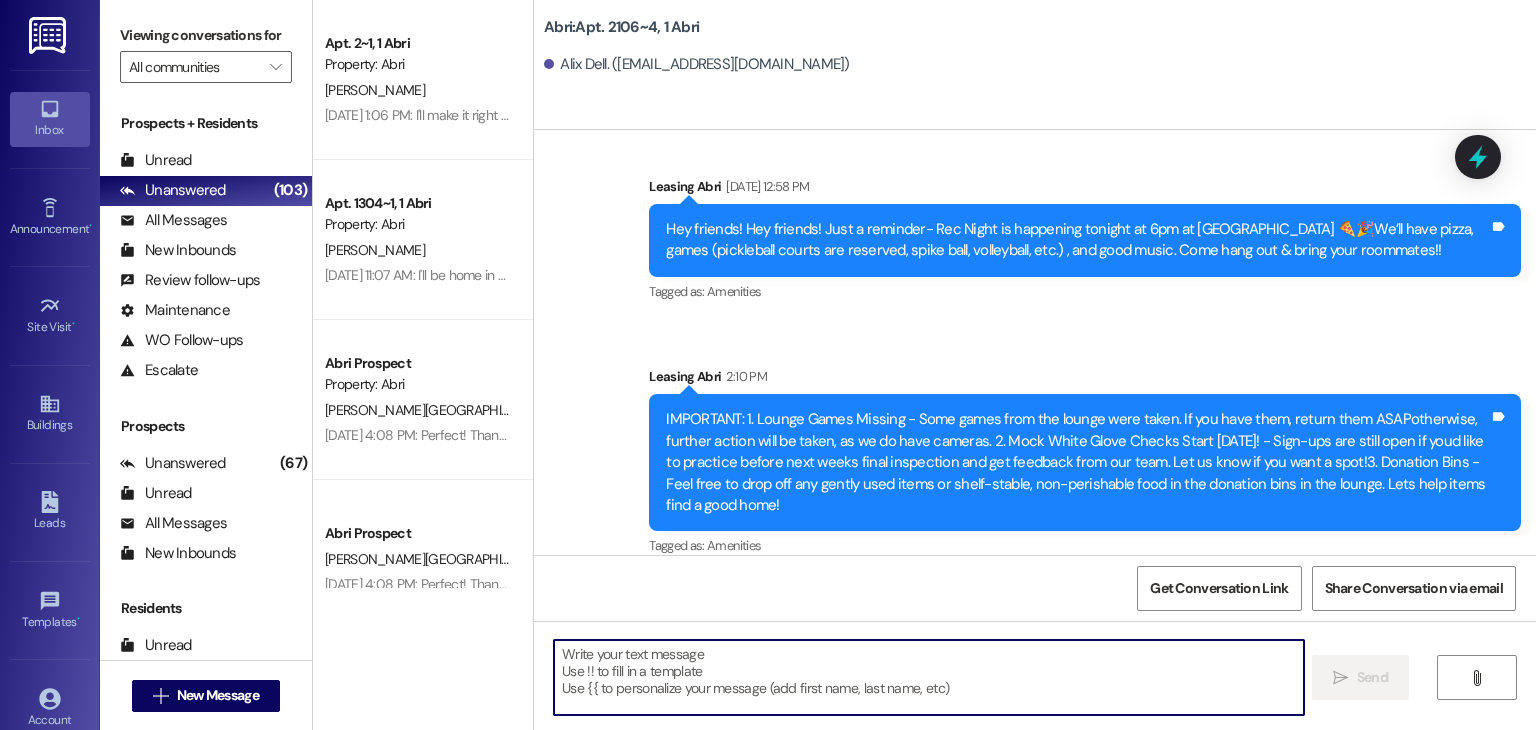 click at bounding box center [928, 677] 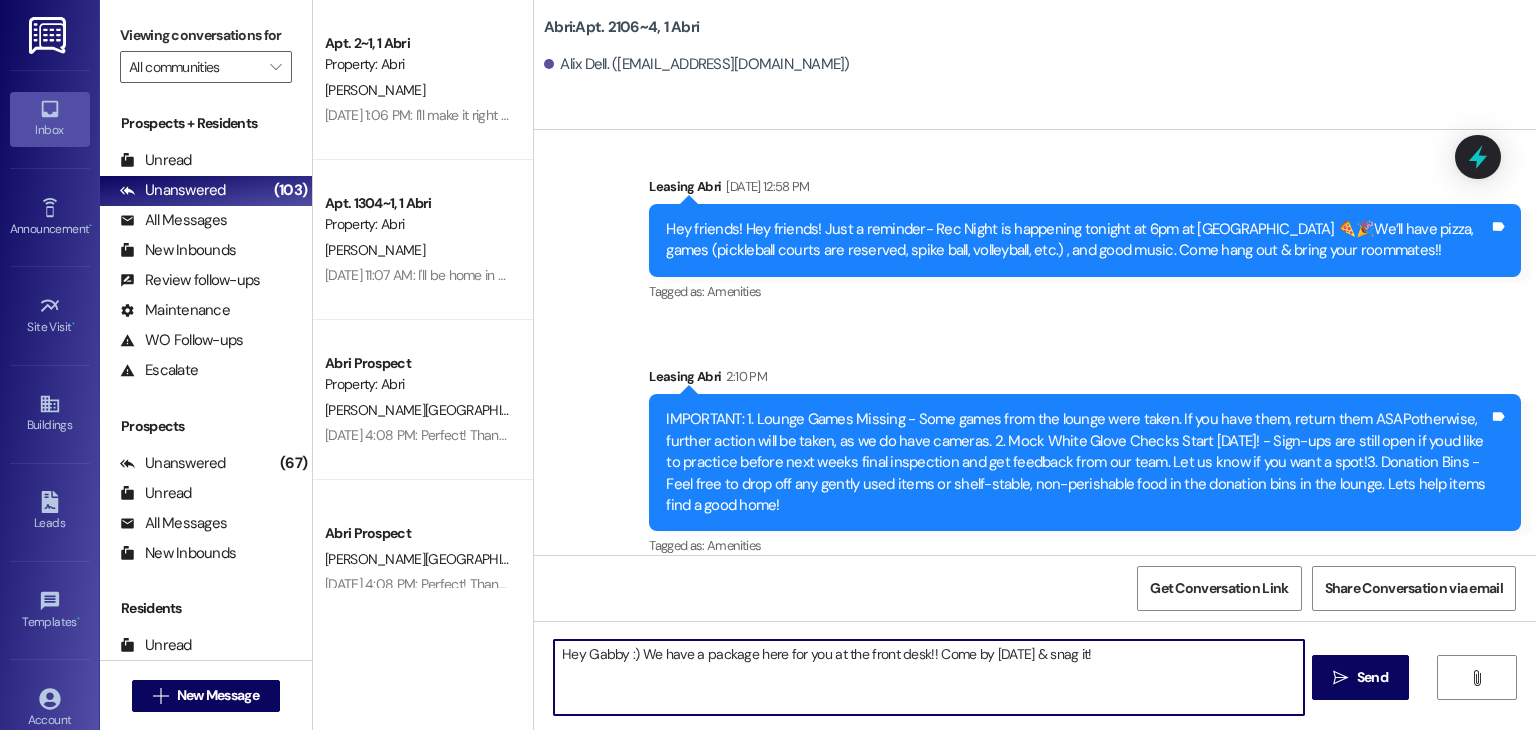 click on "Hey Gabby :) We have a package here for you at the front desk!! Come by [DATE] & snag it!" at bounding box center [928, 677] 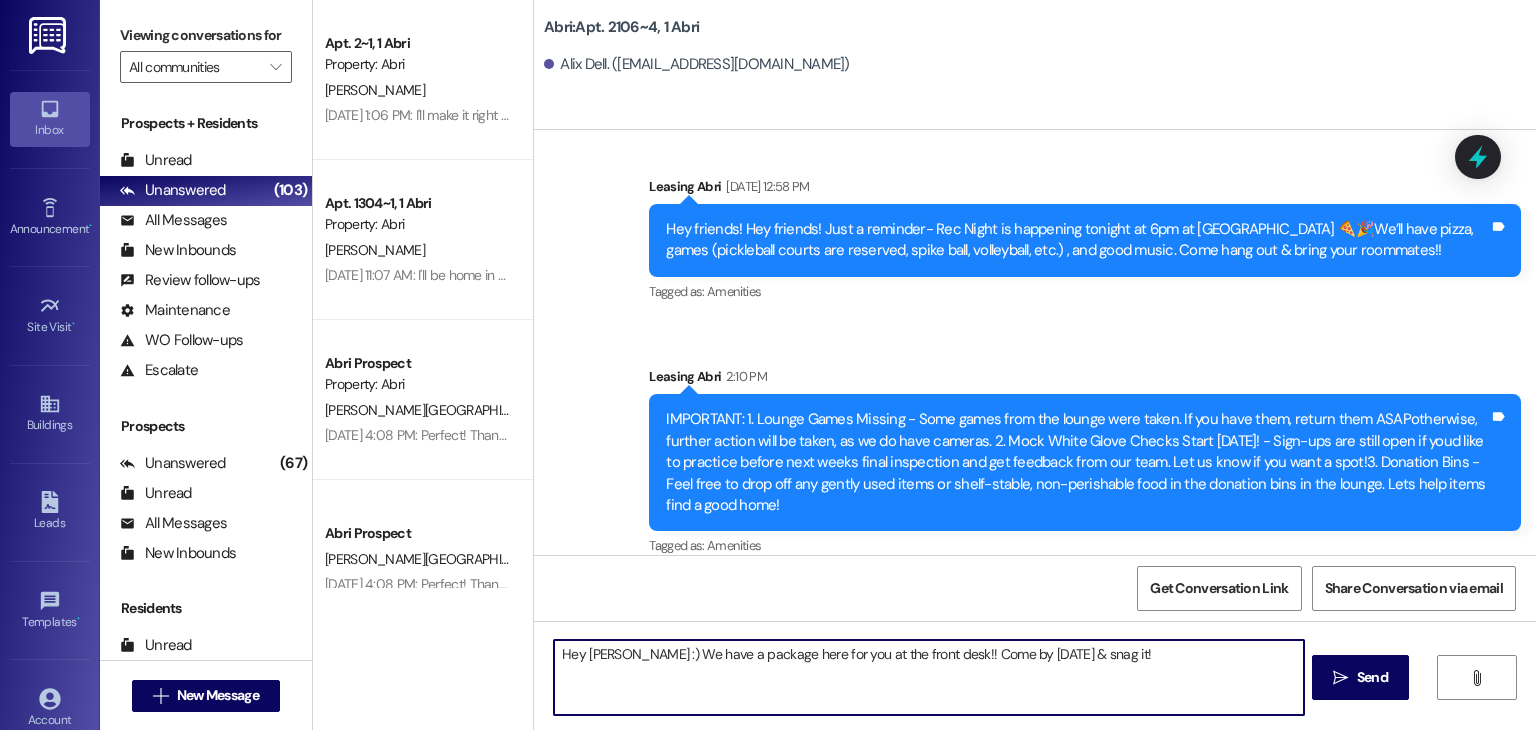 type on "Hey [PERSON_NAME] :) We have a package here for you at the front desk!! Come by [DATE] & snag it!" 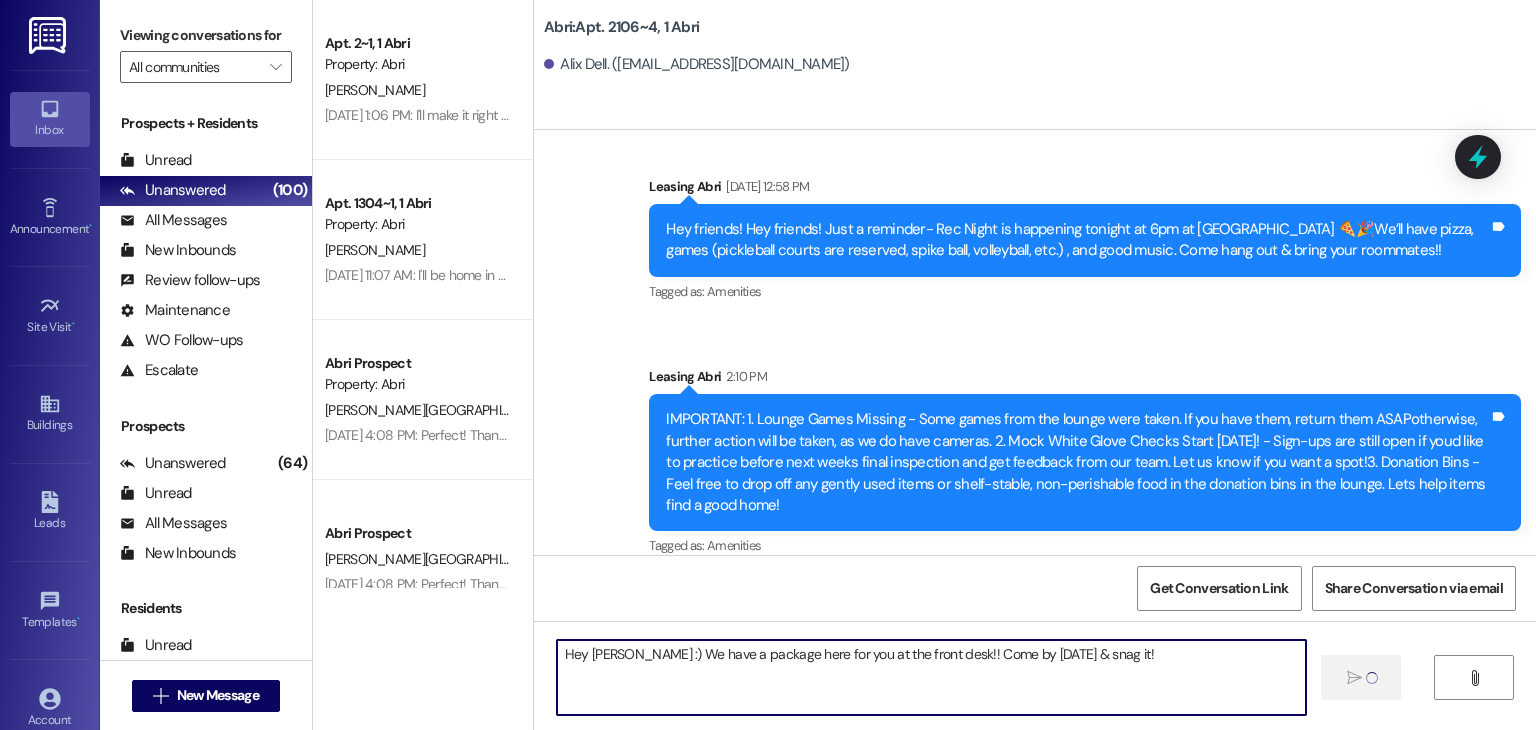 type 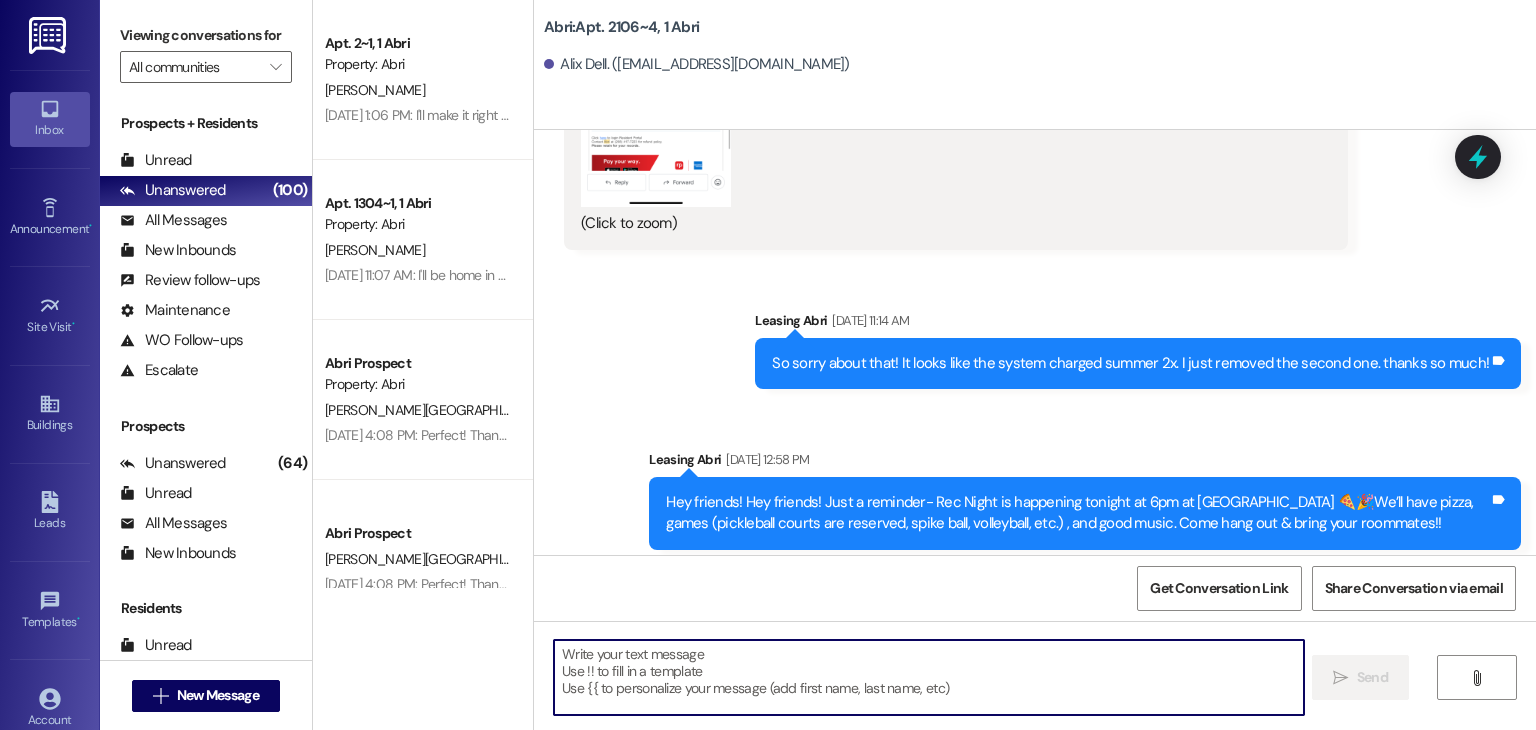 scroll, scrollTop: 13678, scrollLeft: 0, axis: vertical 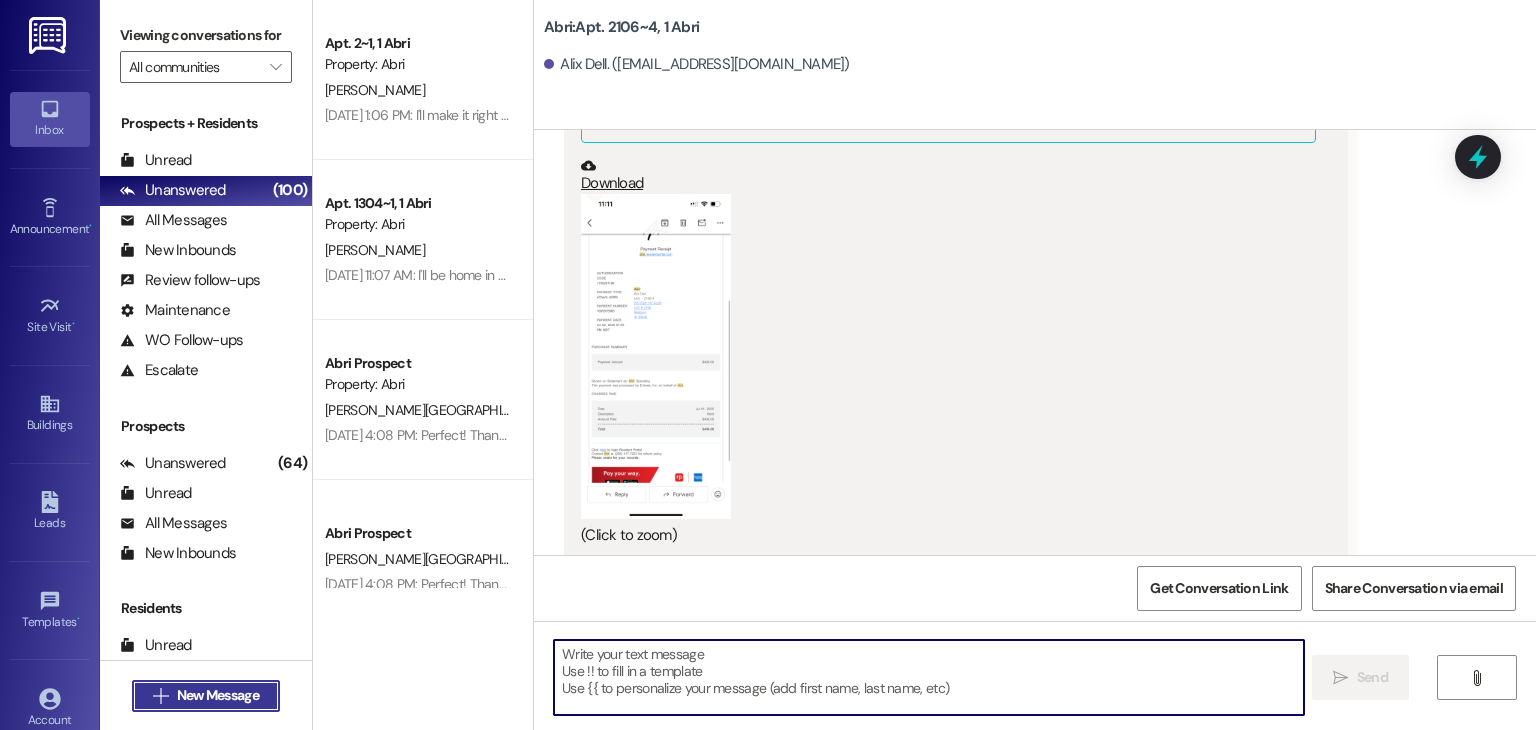 click on " New Message" at bounding box center (206, 696) 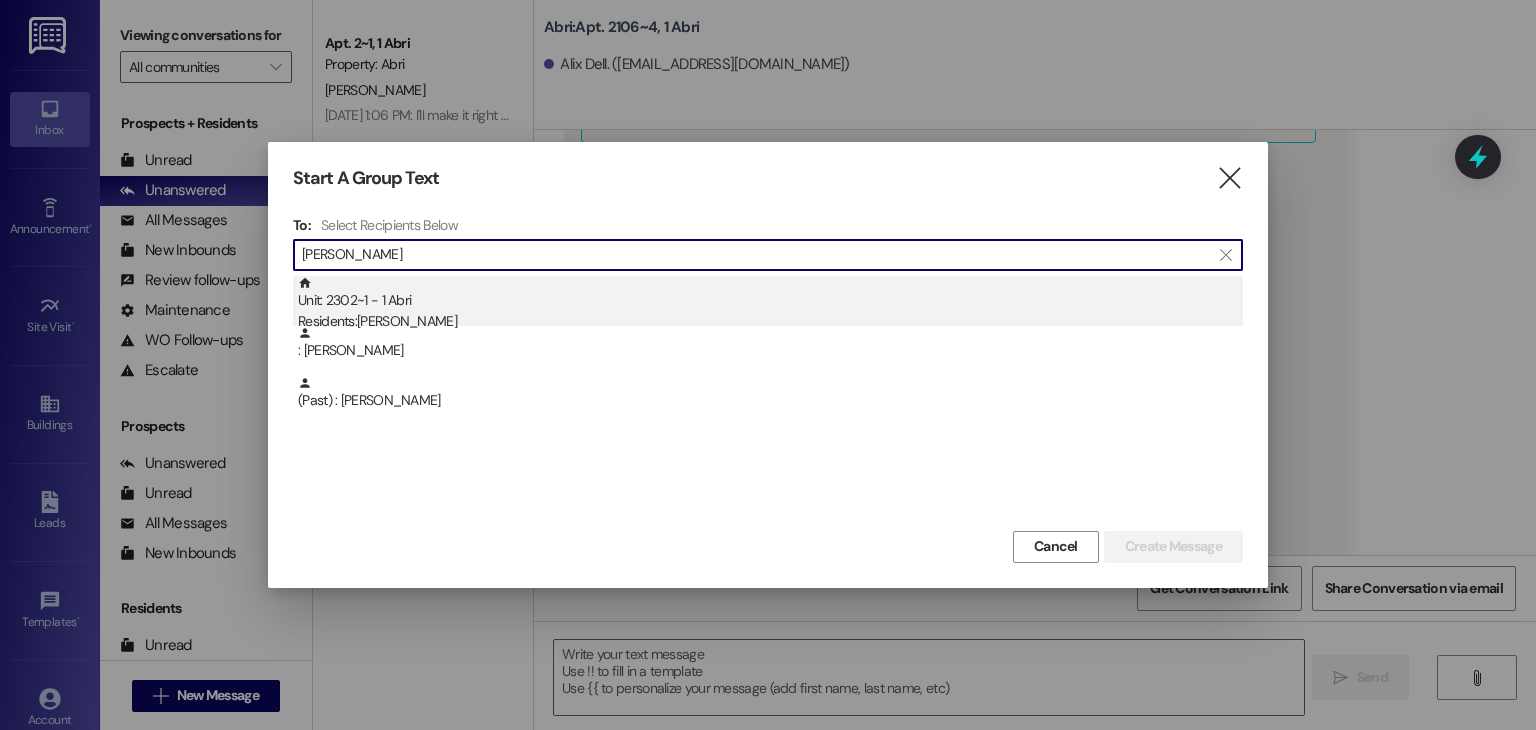 type on "[PERSON_NAME]" 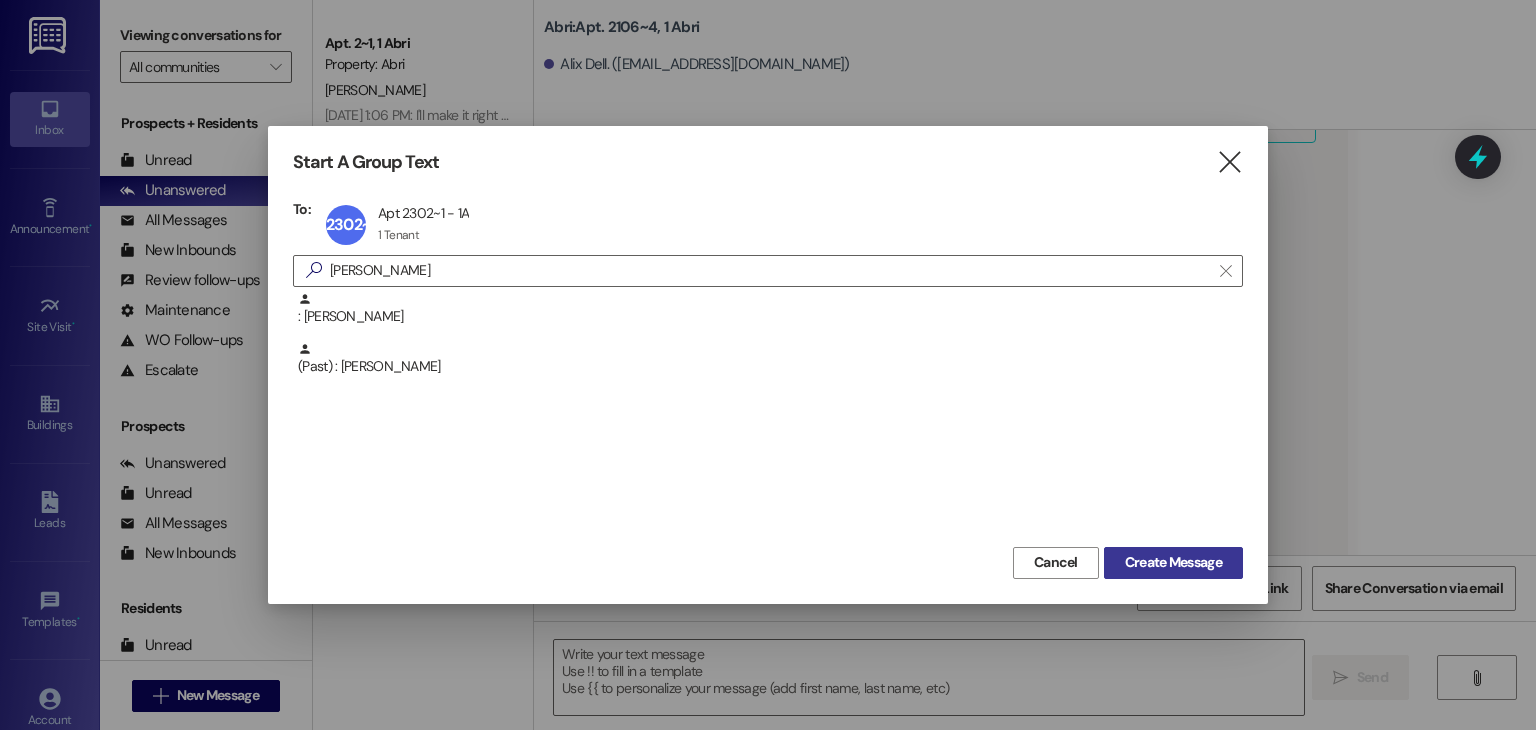 click on "Create Message" at bounding box center (1173, 562) 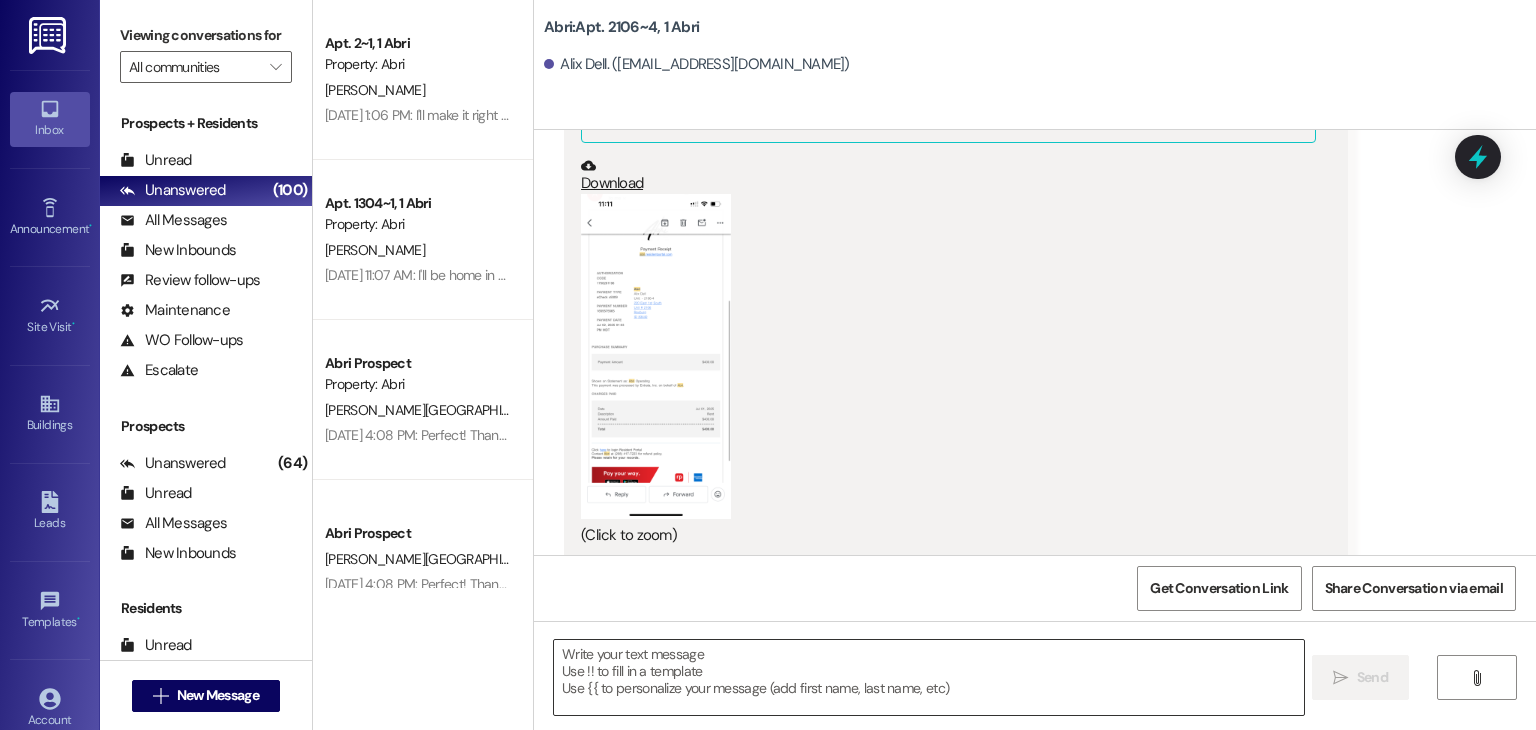 click at bounding box center [928, 677] 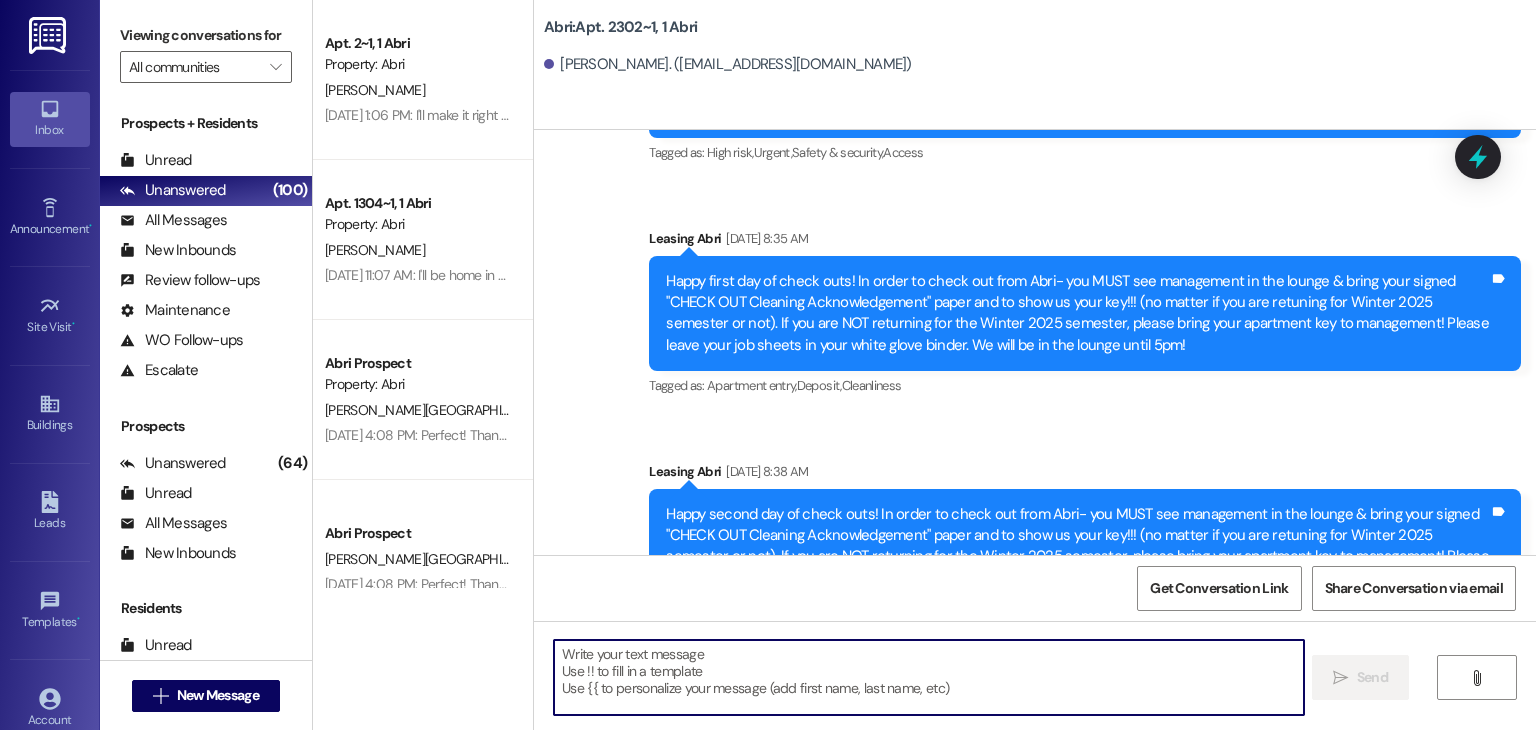 scroll, scrollTop: 35489, scrollLeft: 0, axis: vertical 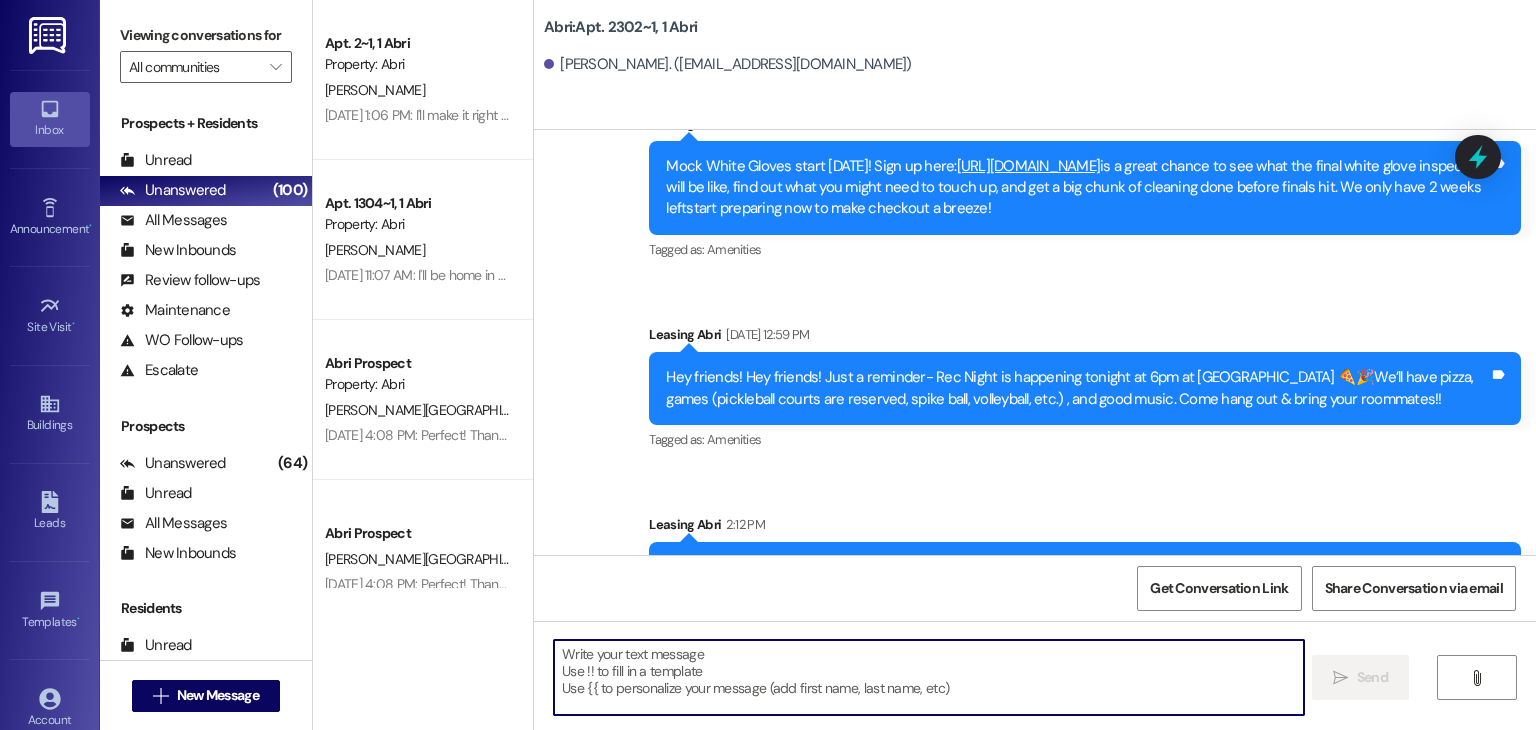 paste on "Hey Gabby :) We have a package here for you at the front desk!! Come by [DATE] & snag it!" 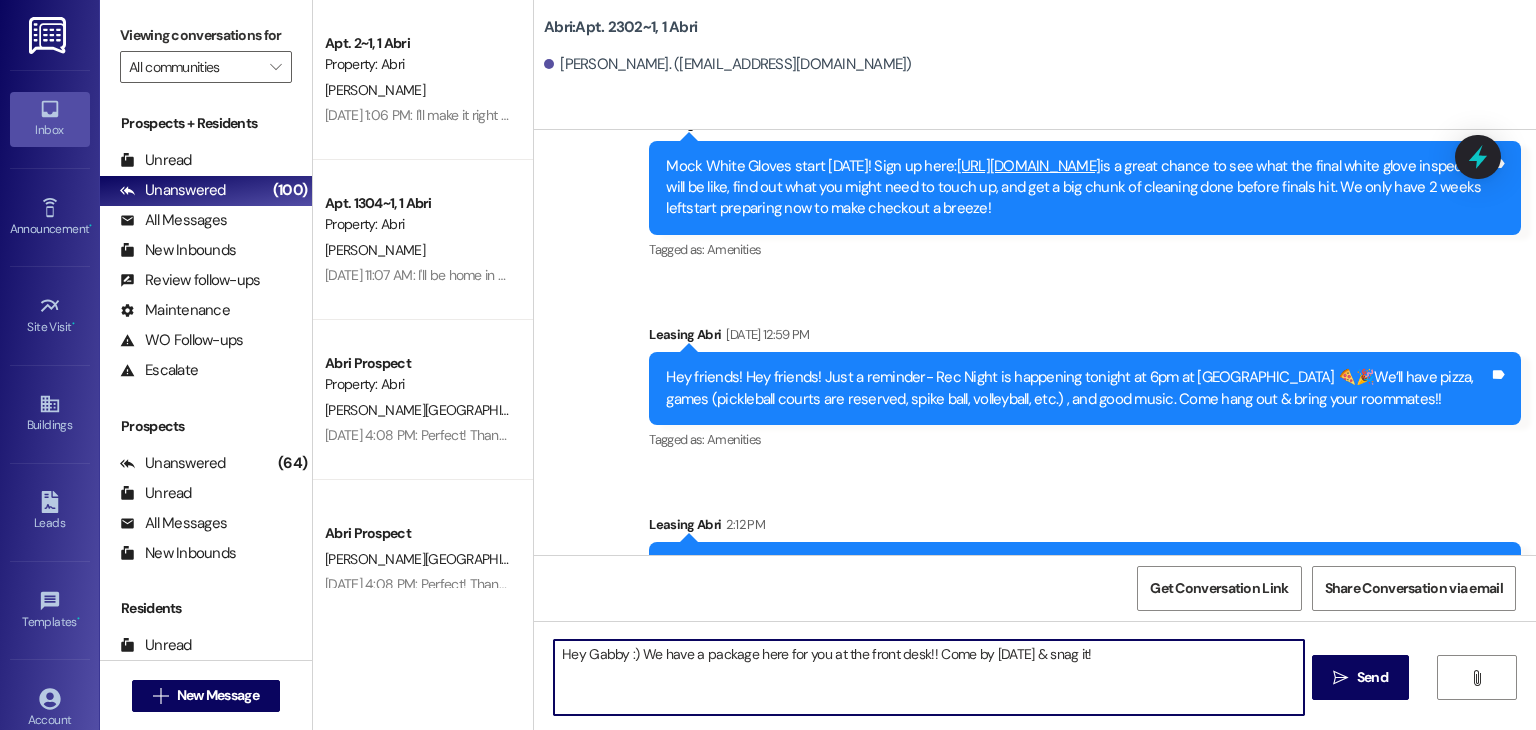 click on "Hey Gabby :) We have a package here for you at the front desk!! Come by [DATE] & snag it!" at bounding box center [928, 677] 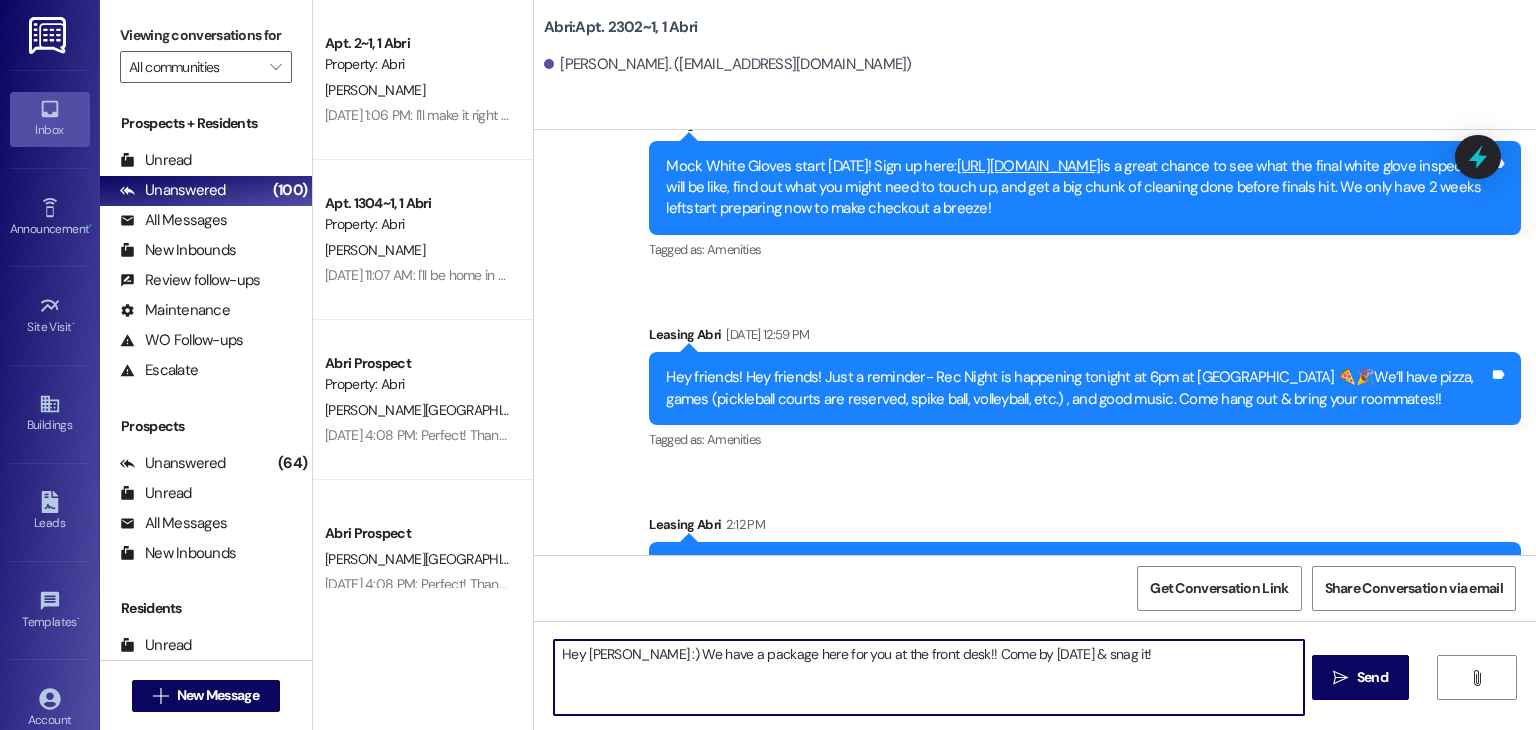 type on "Hey [PERSON_NAME] :) We have a package here for you at the front desk!! Come by [DATE] & snag it!" 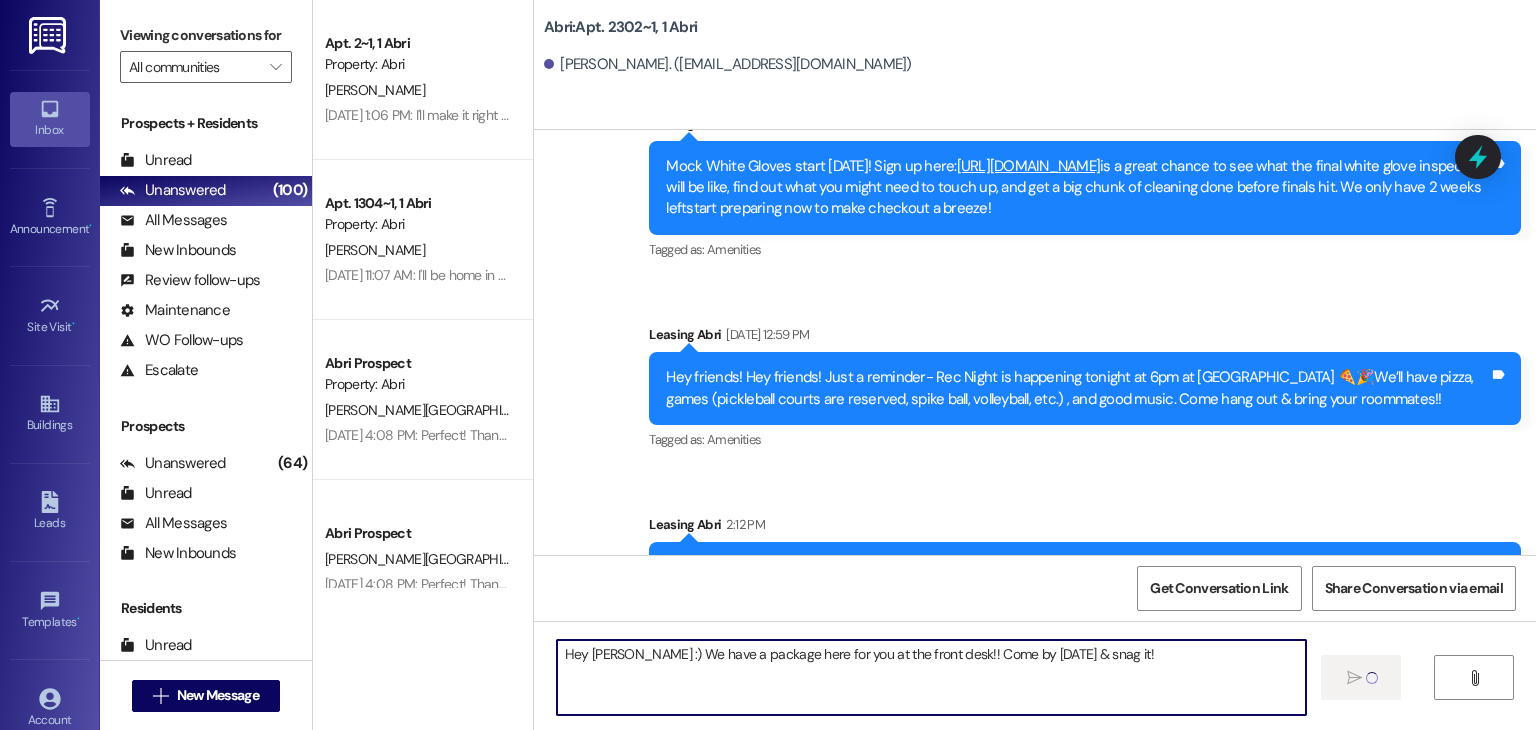 type 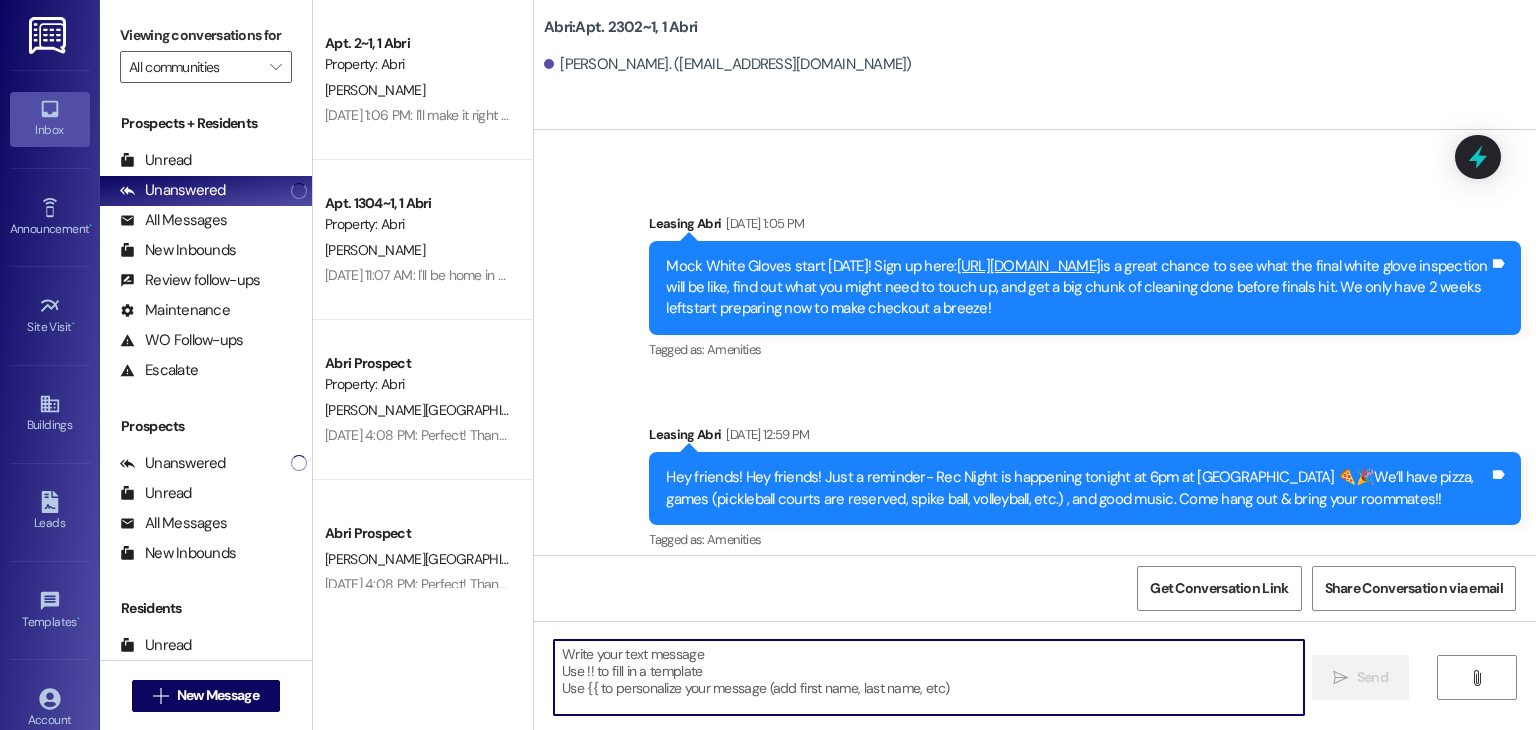 scroll, scrollTop: 35405, scrollLeft: 0, axis: vertical 